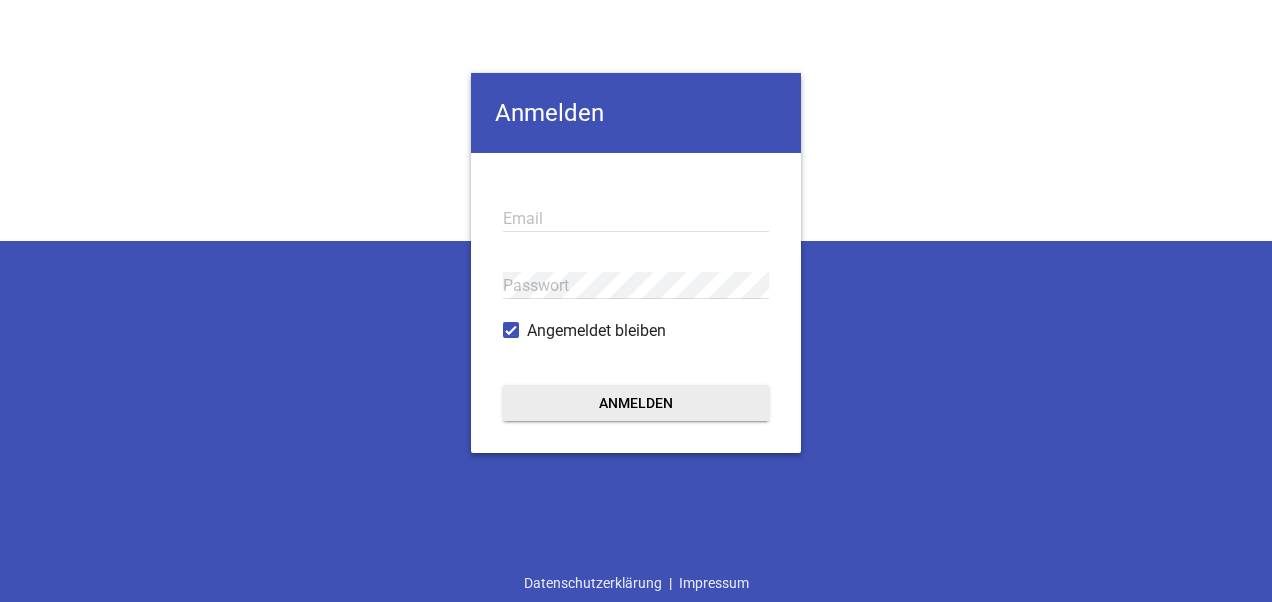 scroll, scrollTop: 0, scrollLeft: 0, axis: both 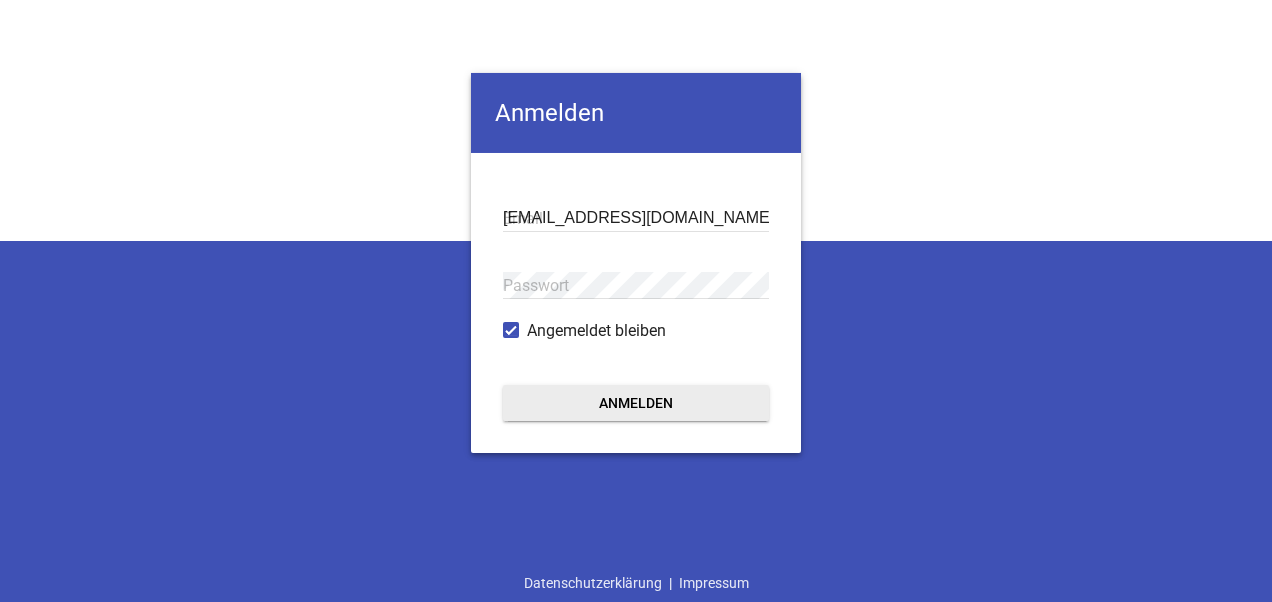 click on "Anmelden" at bounding box center [636, 403] 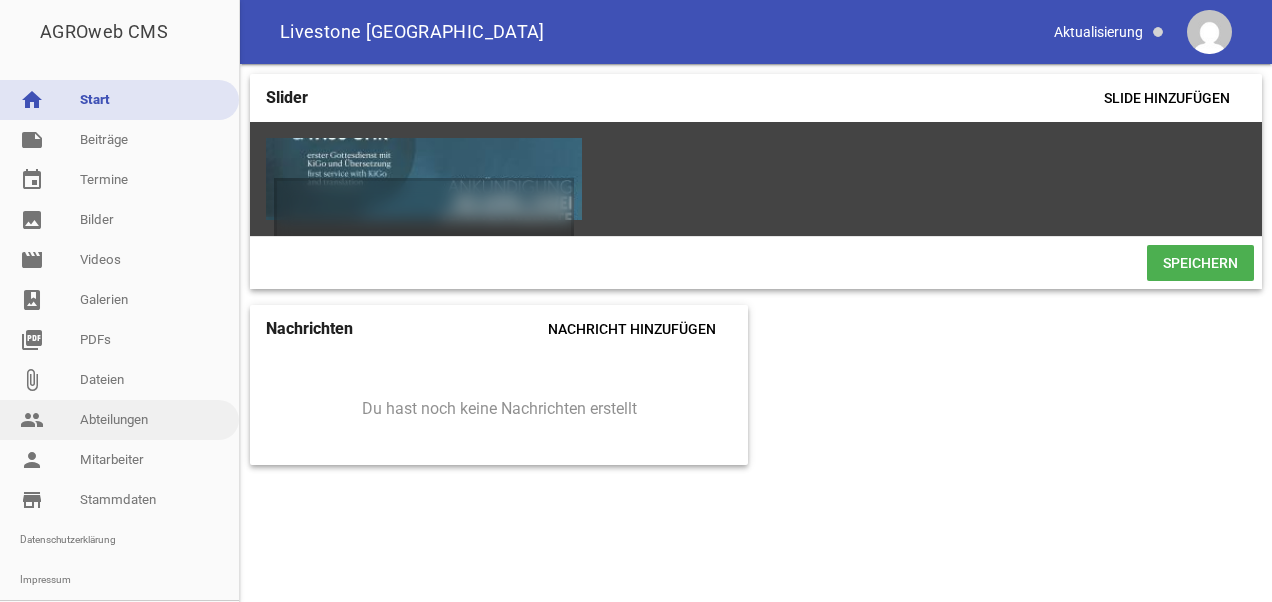 click on "people Abteilungen" at bounding box center (119, 420) 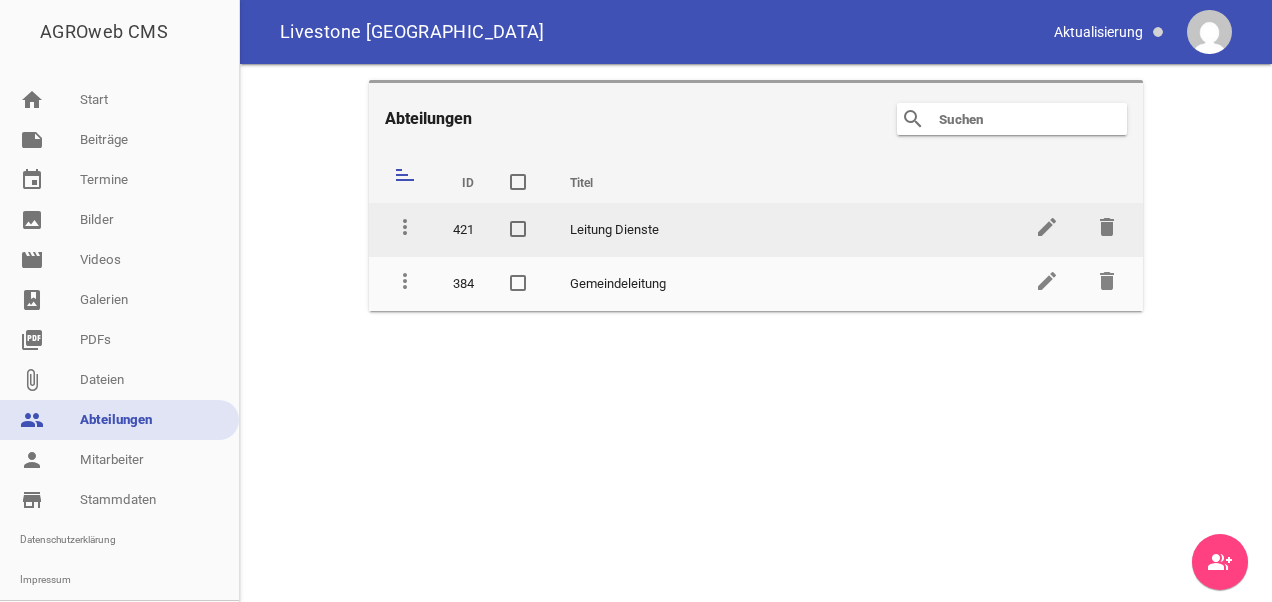 click on "Leitung Dienste" at bounding box center (784, 230) 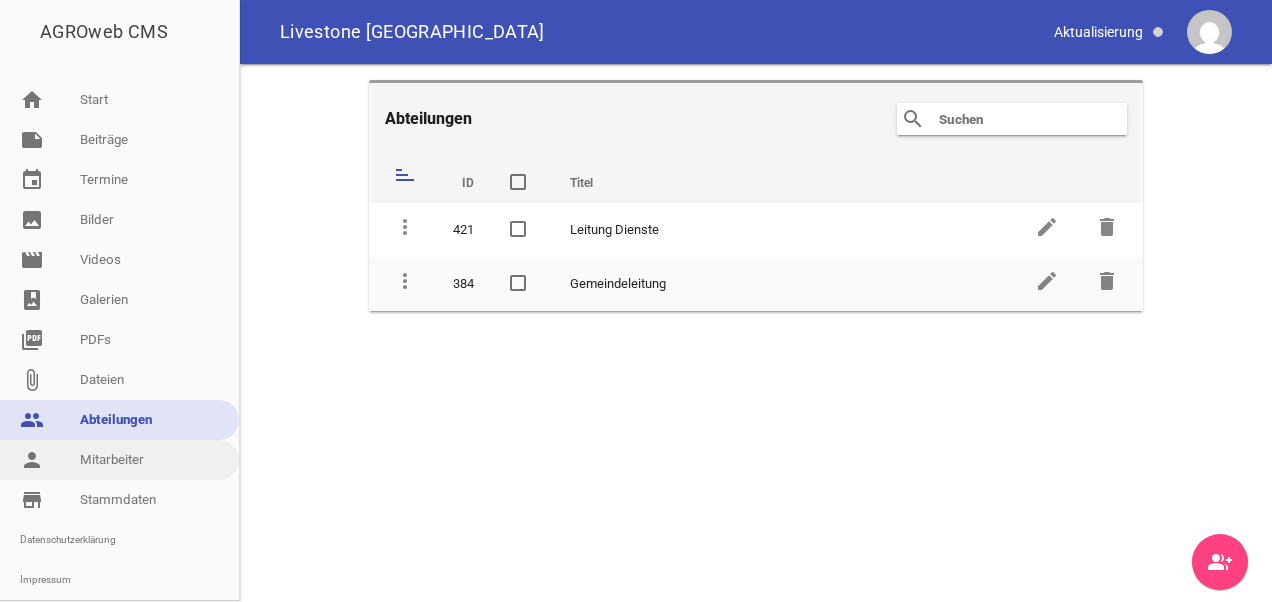 click on "person Mitarbeiter" at bounding box center (119, 460) 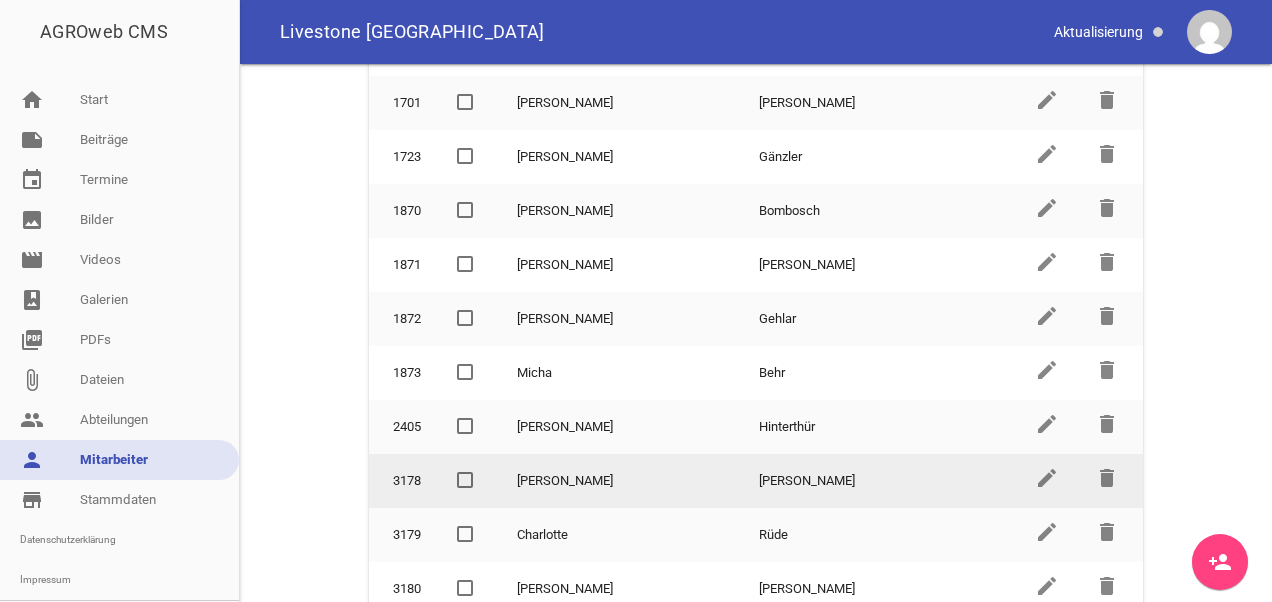scroll, scrollTop: 113, scrollLeft: 0, axis: vertical 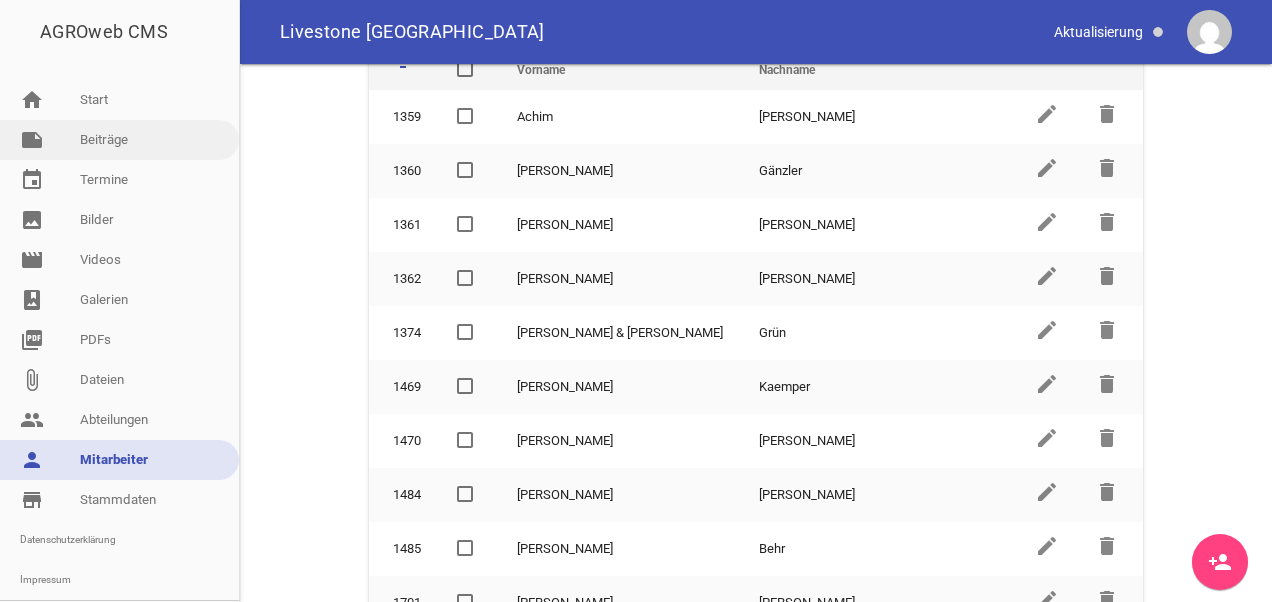 click on "note Beiträge" at bounding box center (119, 140) 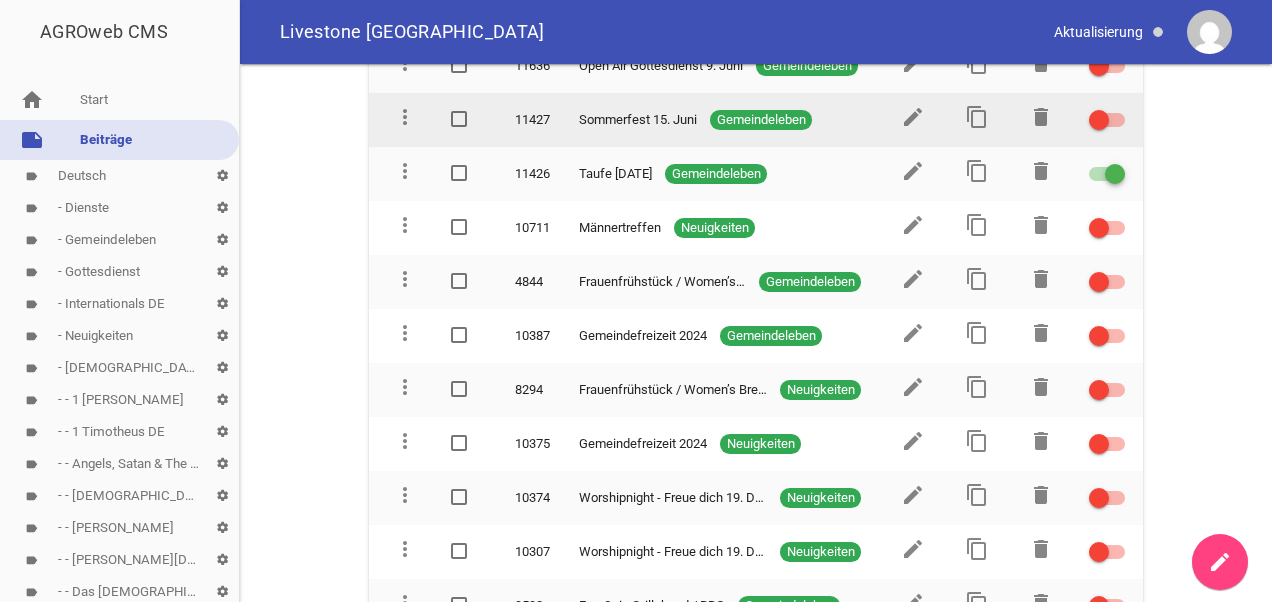 scroll, scrollTop: 313, scrollLeft: 0, axis: vertical 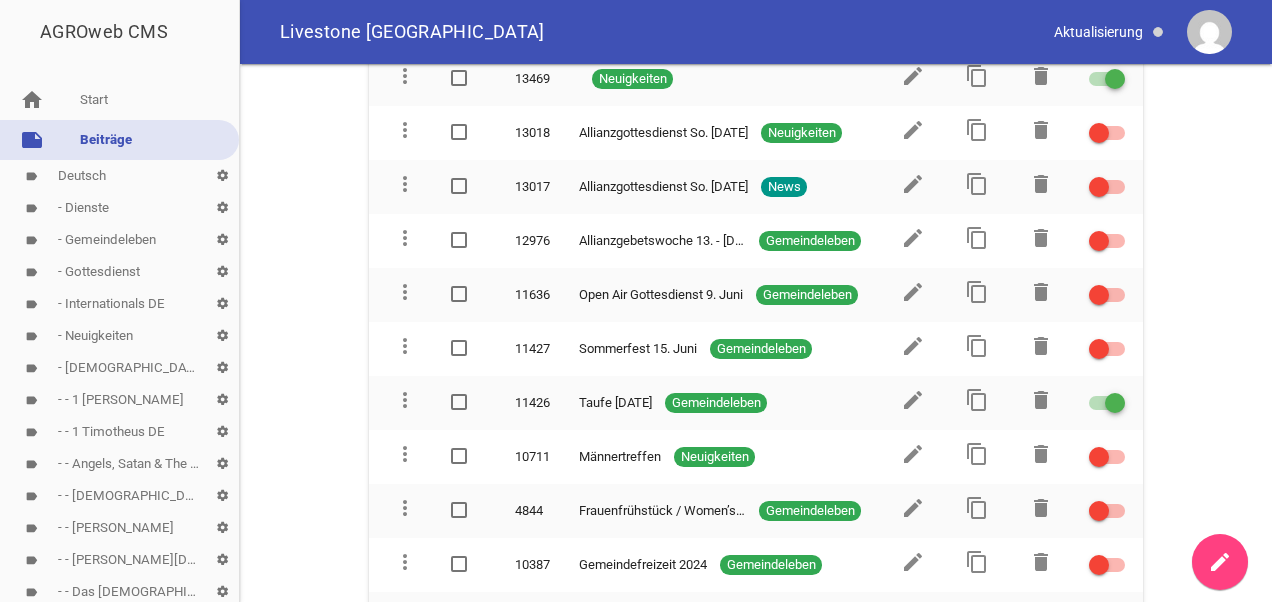 click on "label  - Gemeindeleben settings" at bounding box center [119, 240] 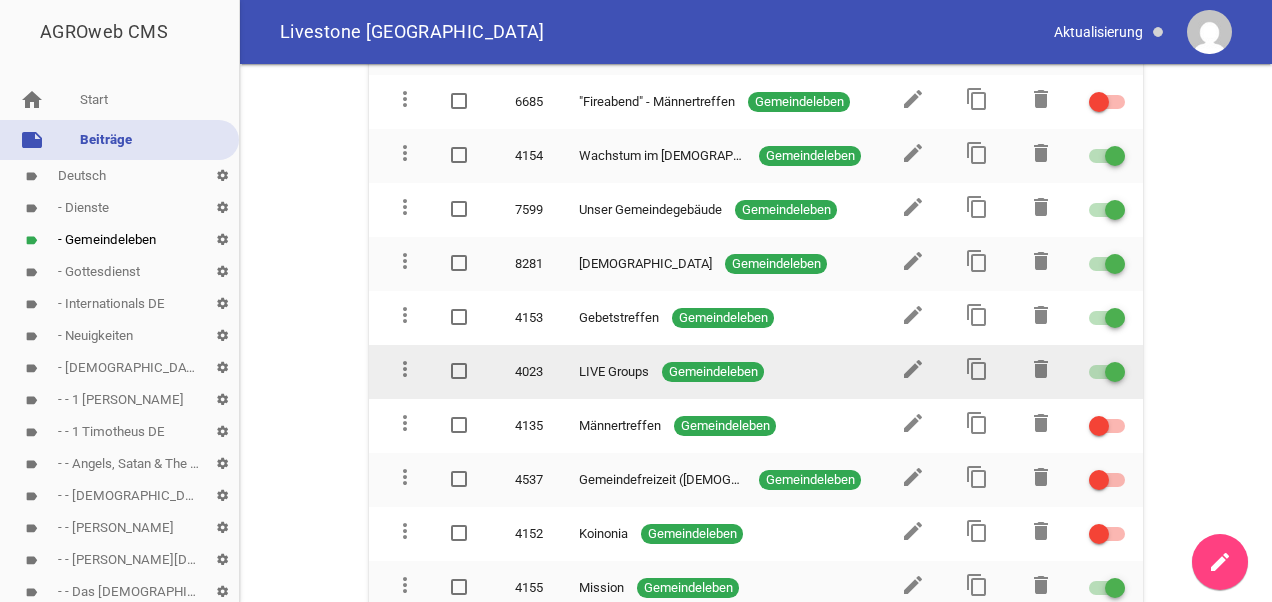 scroll, scrollTop: 460, scrollLeft: 0, axis: vertical 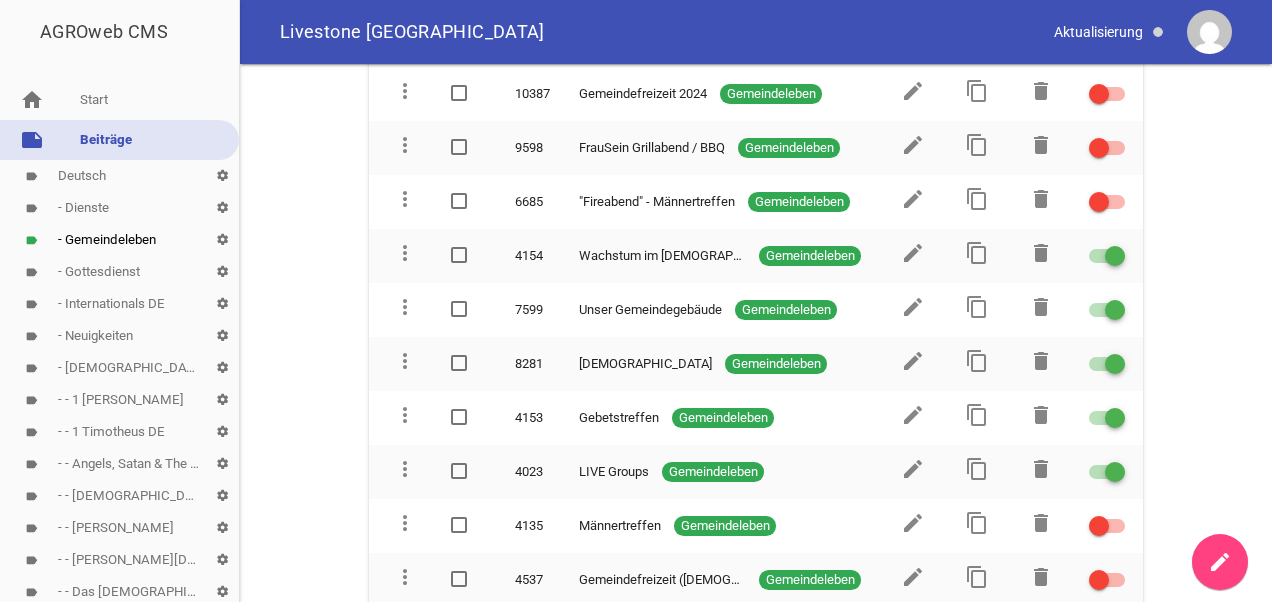 click on "label  - Gottesdienst settings" at bounding box center (119, 272) 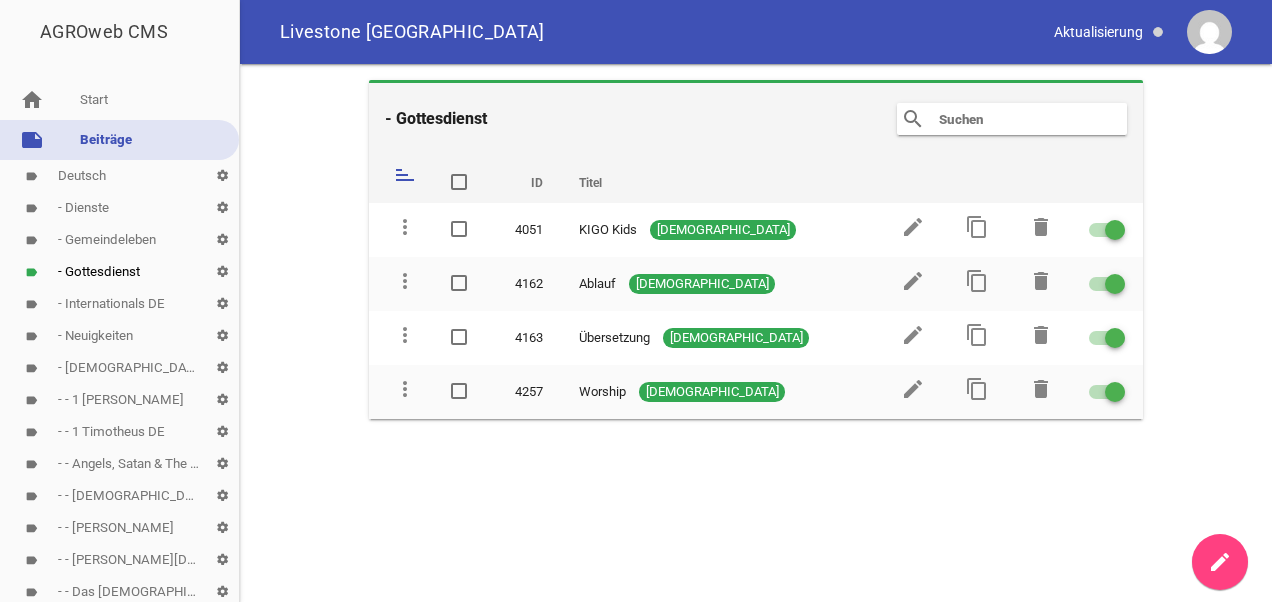scroll, scrollTop: 0, scrollLeft: 0, axis: both 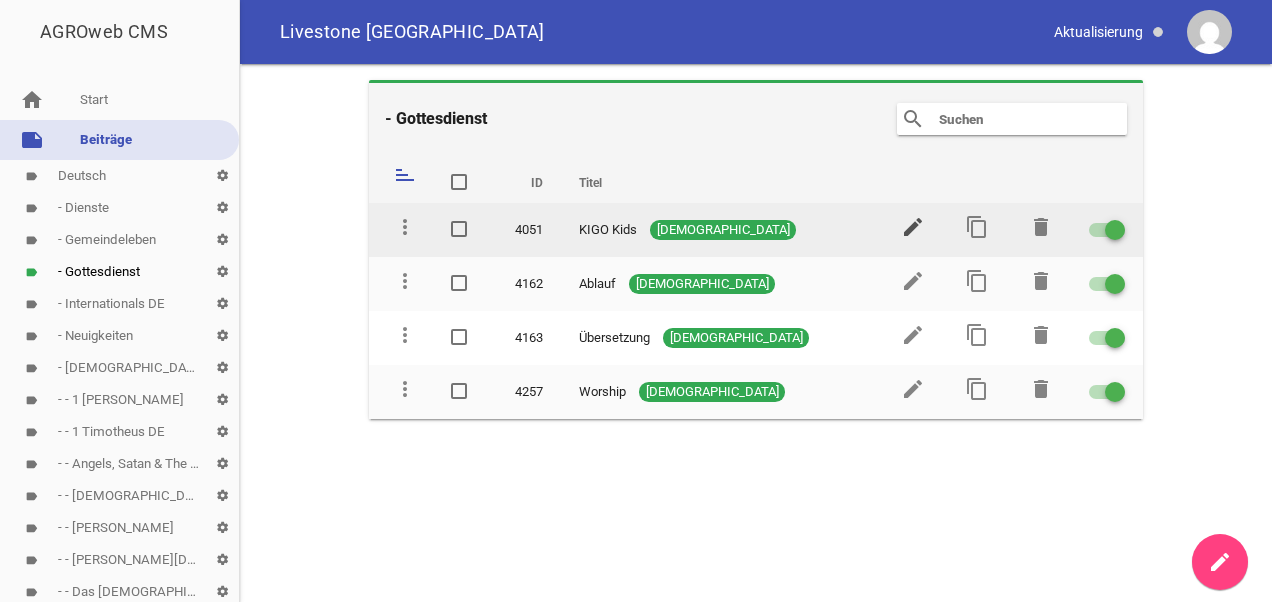 click on "edit" at bounding box center [913, 227] 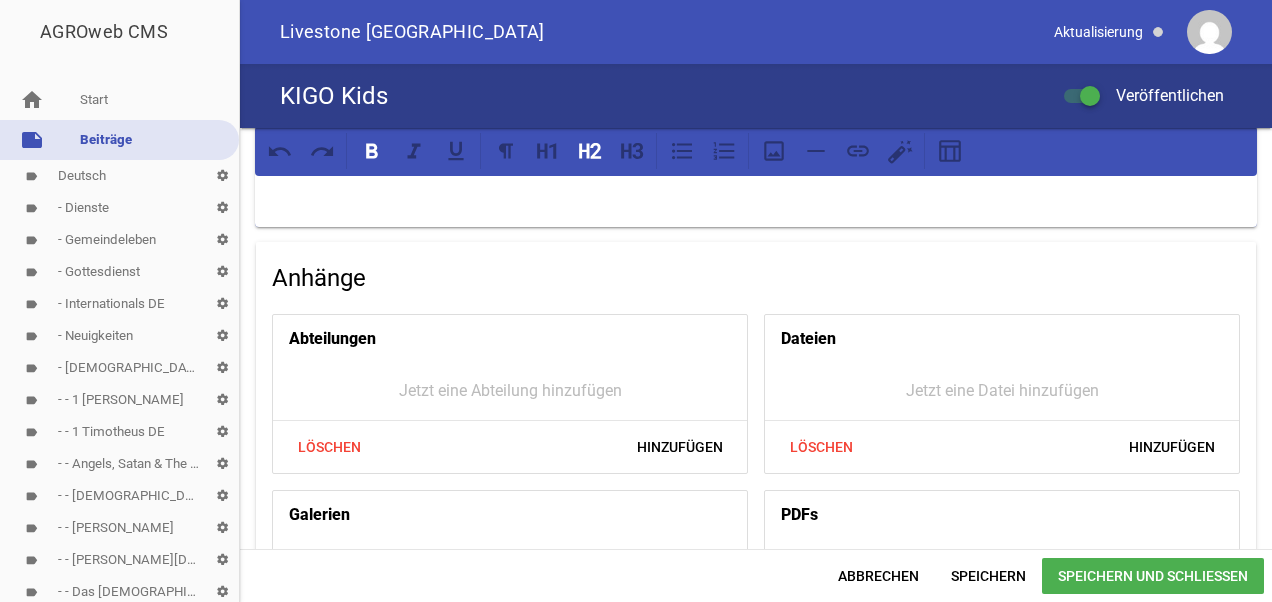 scroll, scrollTop: 585, scrollLeft: 0, axis: vertical 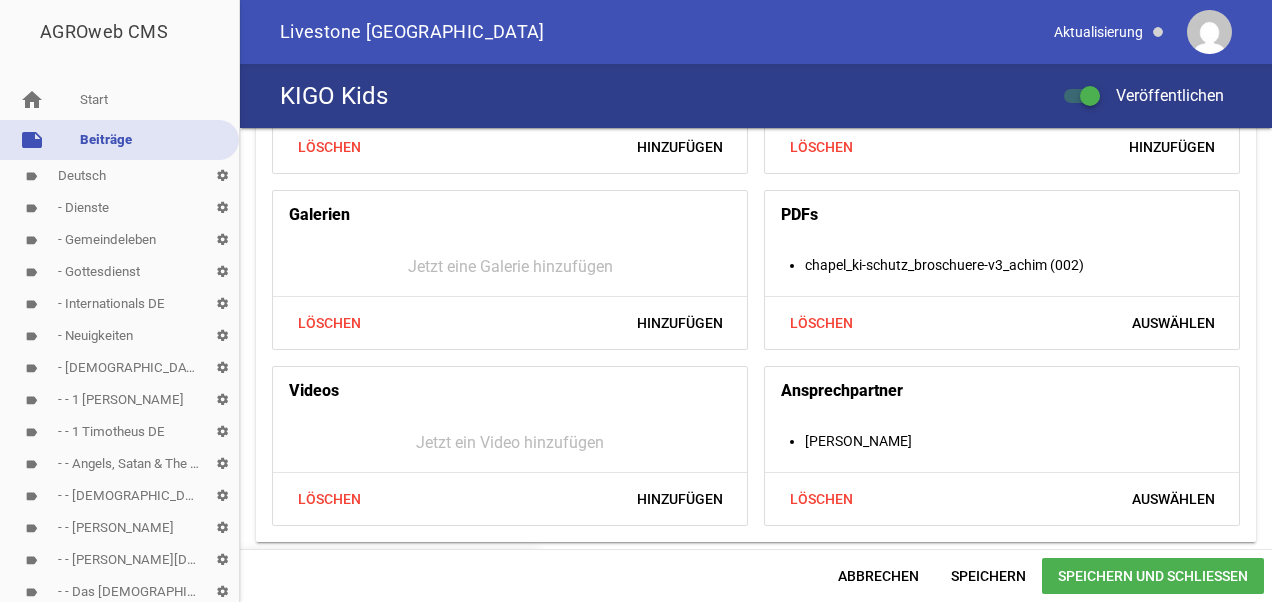 click on "[PERSON_NAME]" at bounding box center [1022, 441] 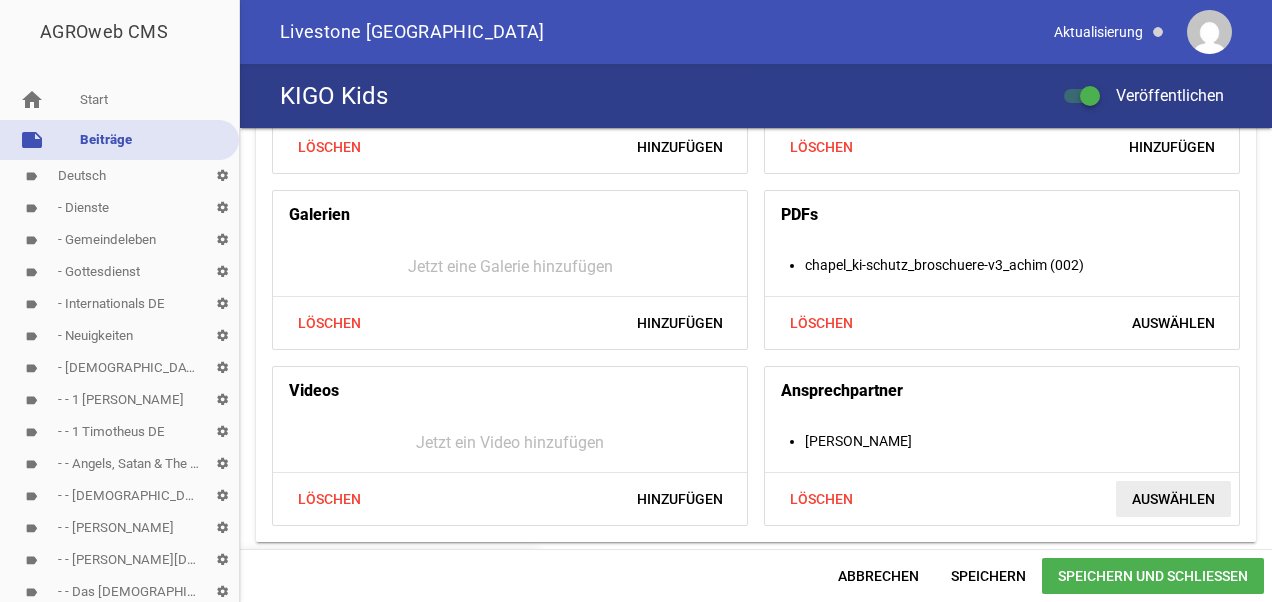 click on "Auswählen" at bounding box center [1173, 499] 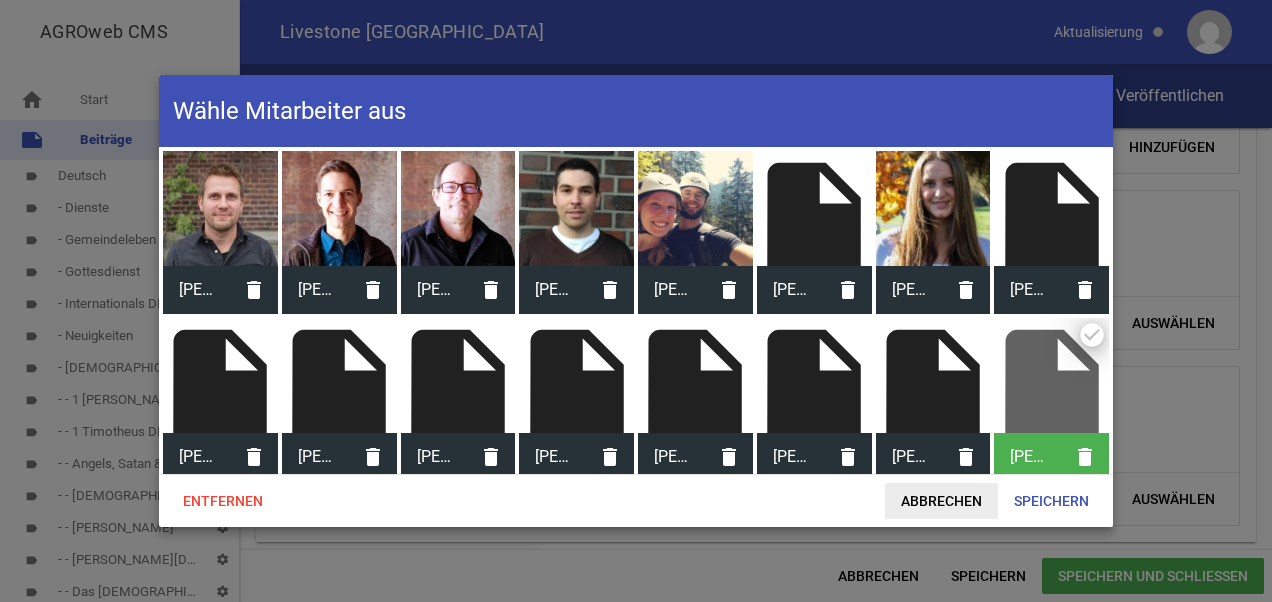 click on "Abbrechen" at bounding box center (941, 501) 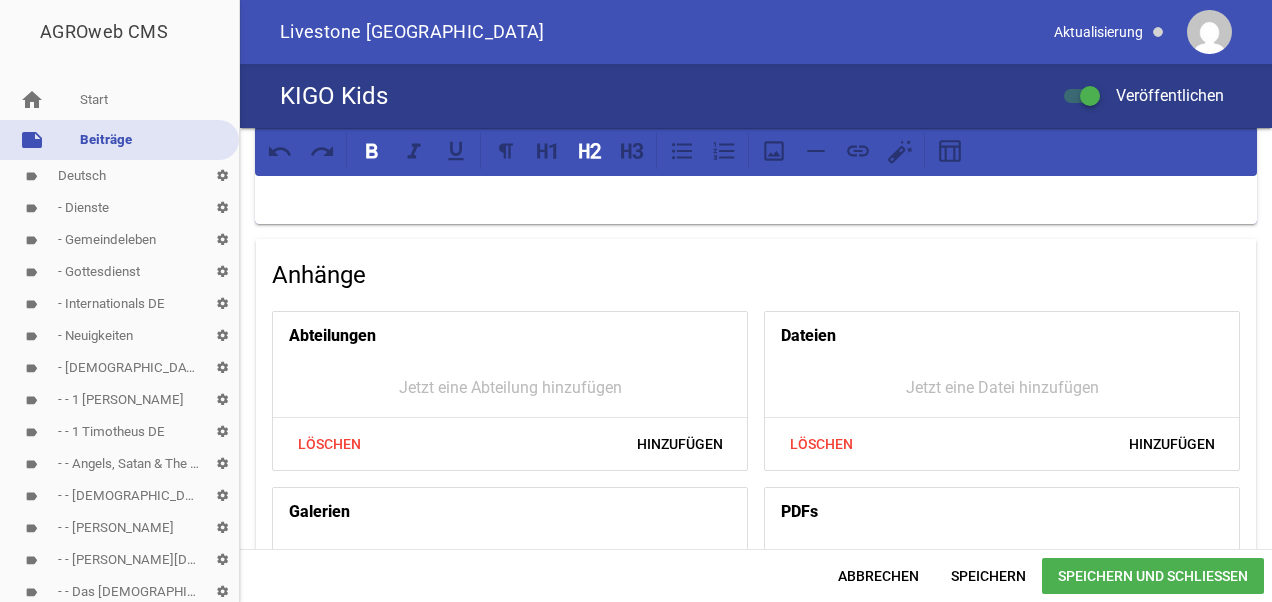 scroll, scrollTop: 285, scrollLeft: 0, axis: vertical 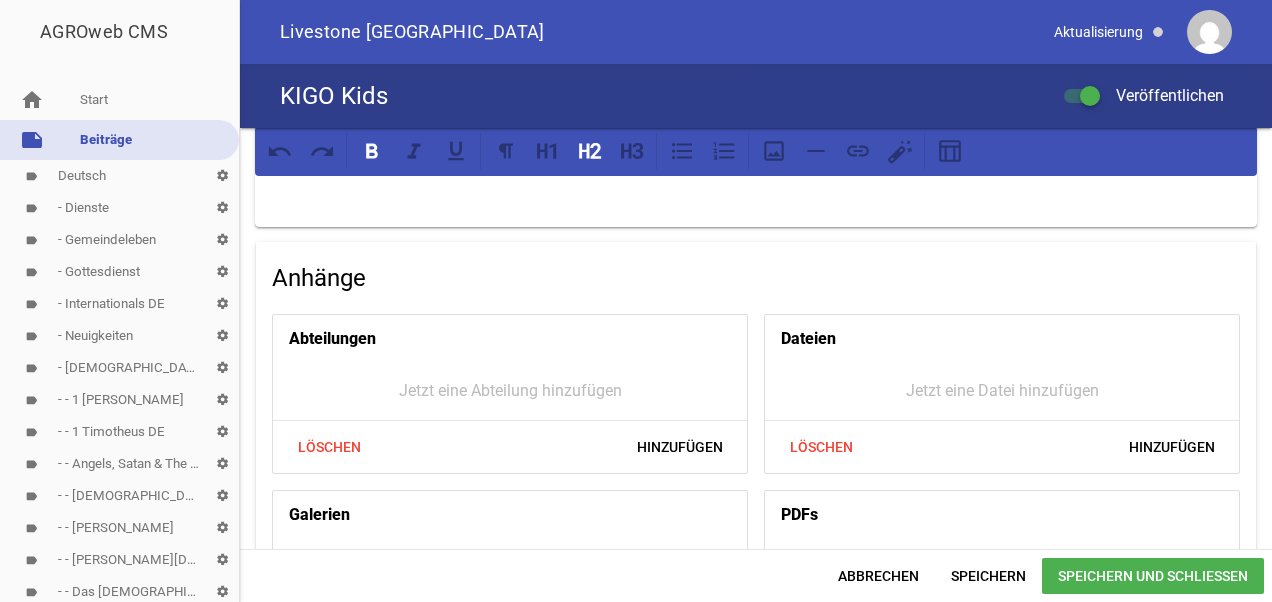 click on "label  - Dienste settings" at bounding box center (119, 208) 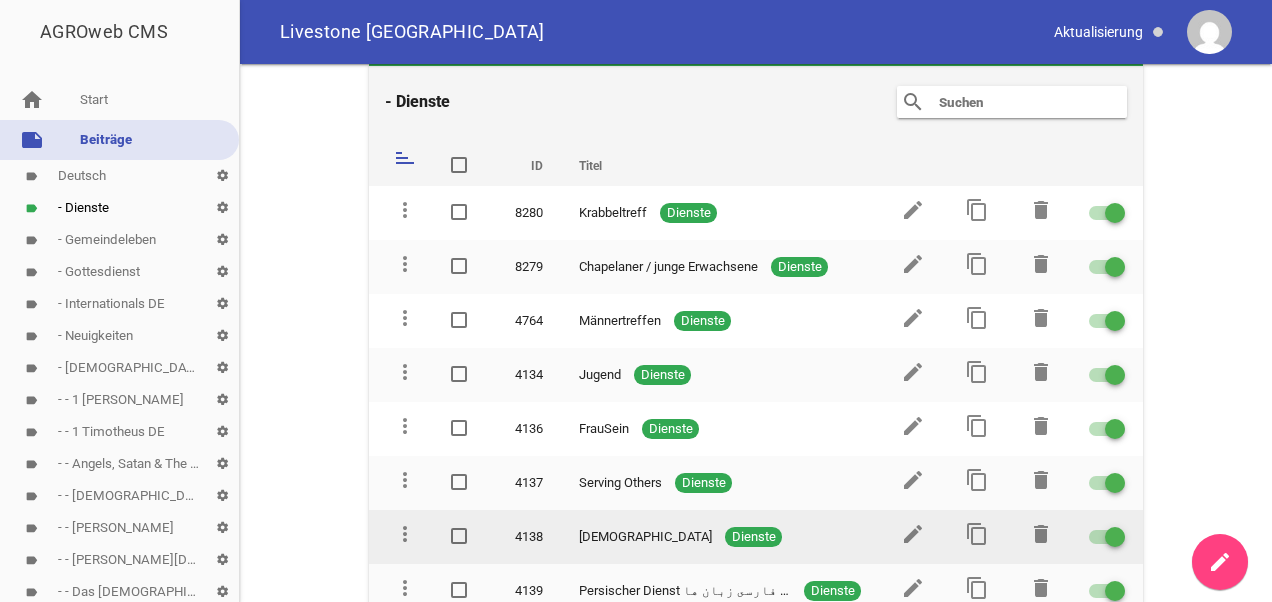 scroll, scrollTop: 26, scrollLeft: 0, axis: vertical 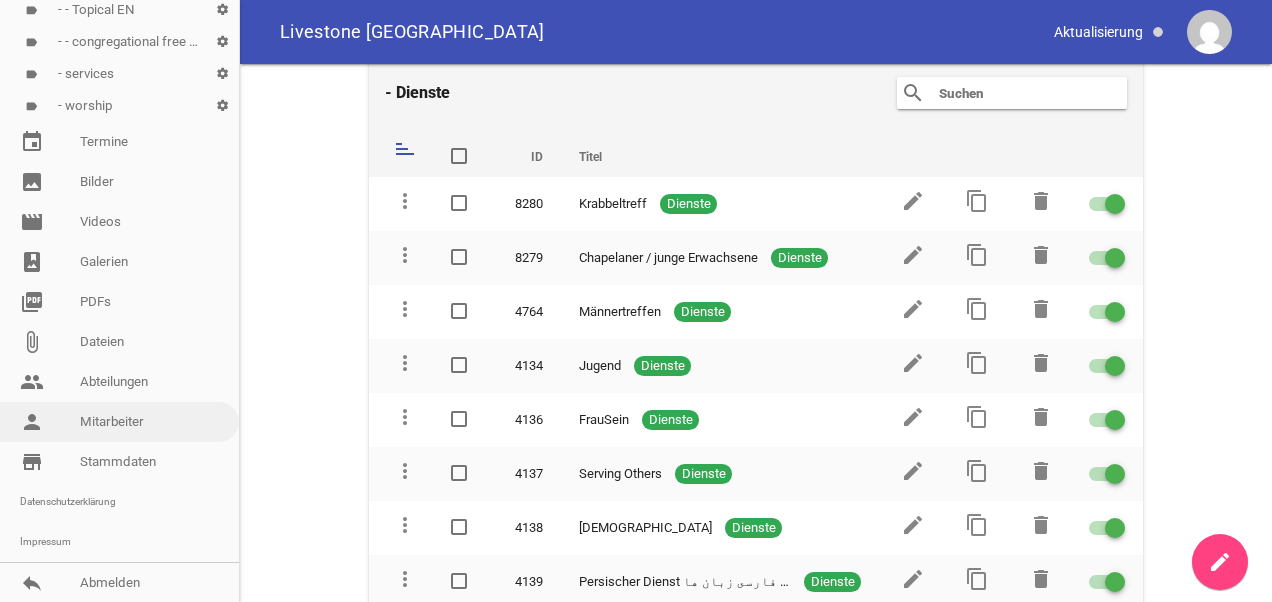 click on "person Mitarbeiter" at bounding box center [119, 422] 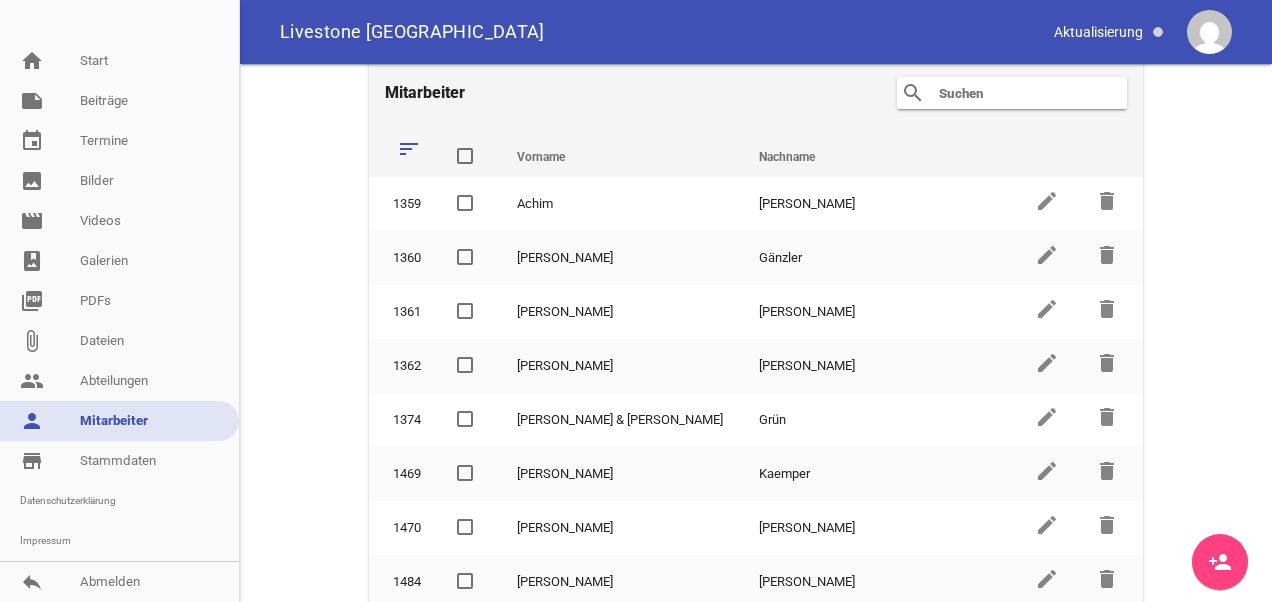 scroll, scrollTop: 38, scrollLeft: 0, axis: vertical 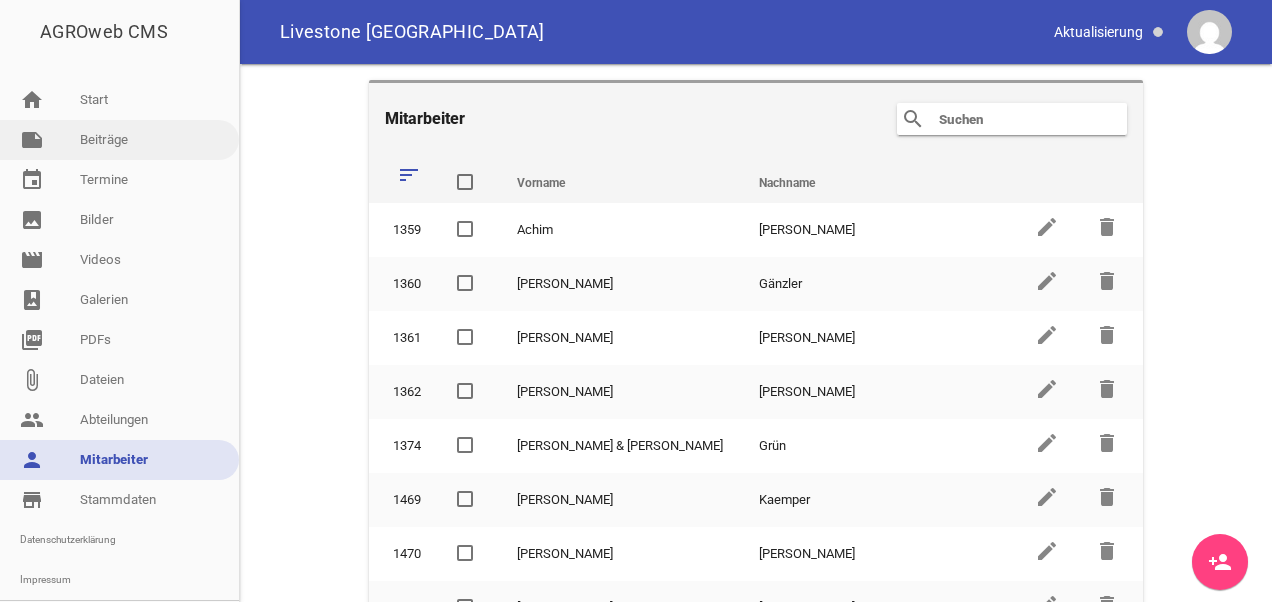 click on "note Beiträge" at bounding box center [119, 140] 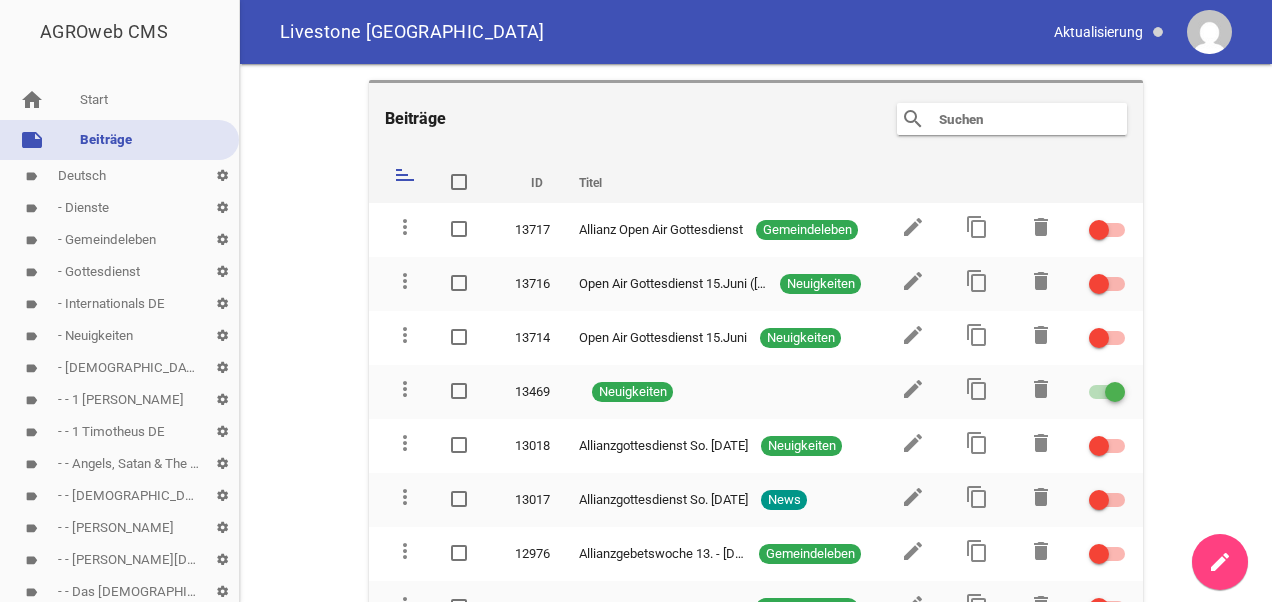 click on "label  - Dienste settings" at bounding box center (119, 208) 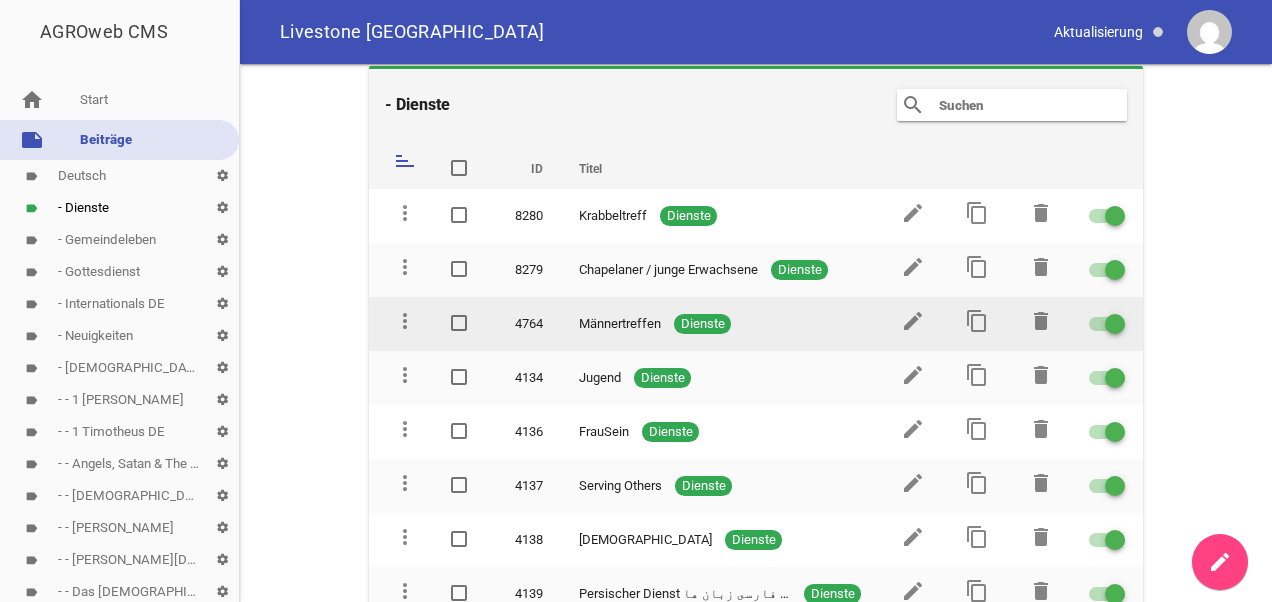 scroll, scrollTop: 26, scrollLeft: 0, axis: vertical 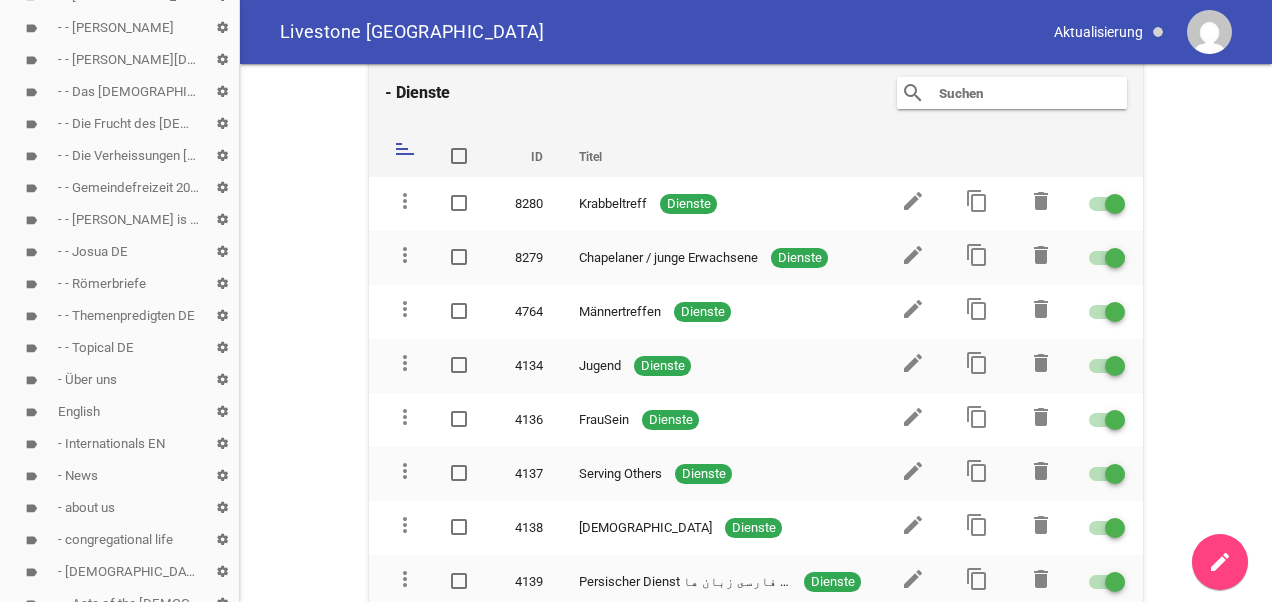 click on "label  - Über uns settings" at bounding box center [119, 380] 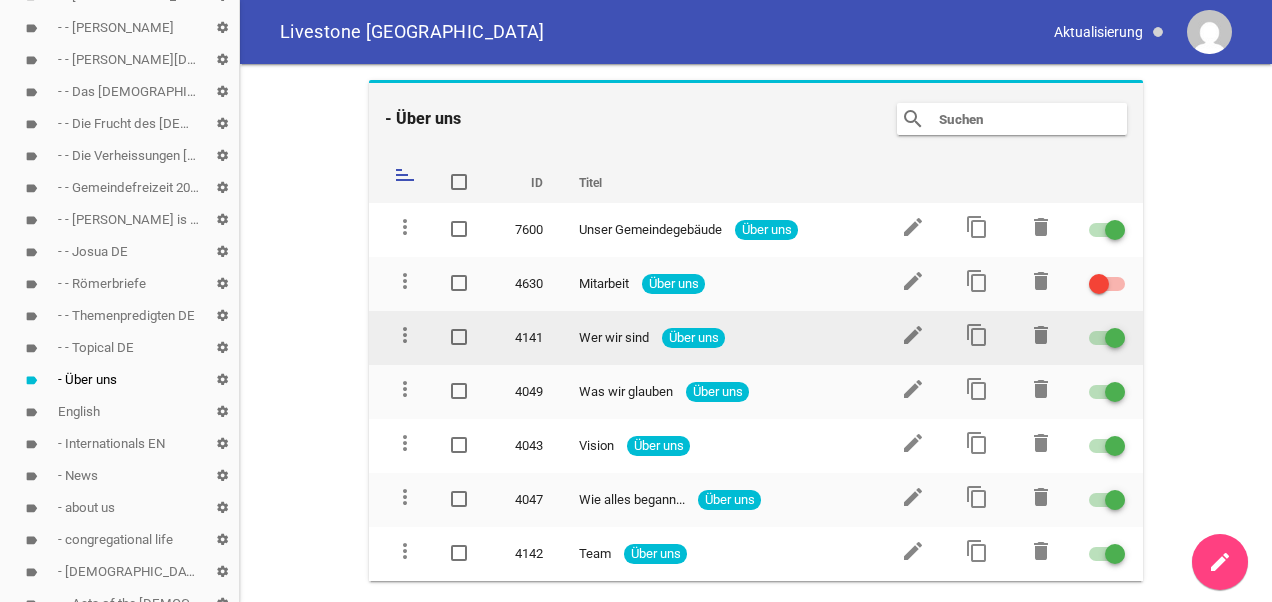 click on "Wer wir sind" at bounding box center (614, 338) 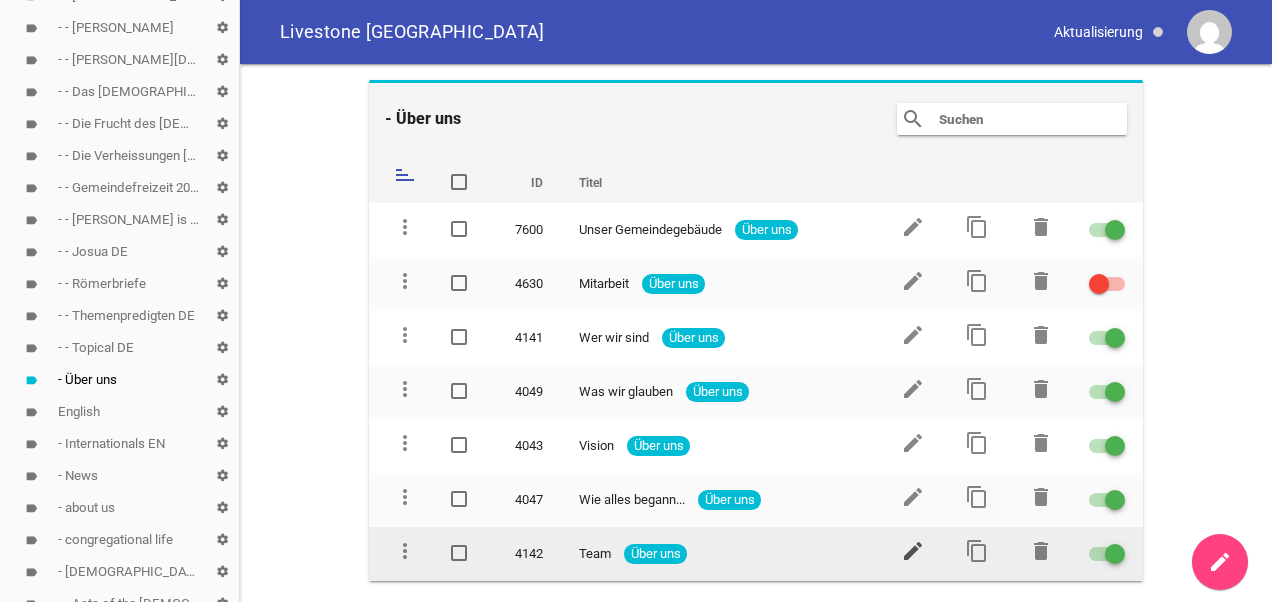 click on "edit" at bounding box center (913, 551) 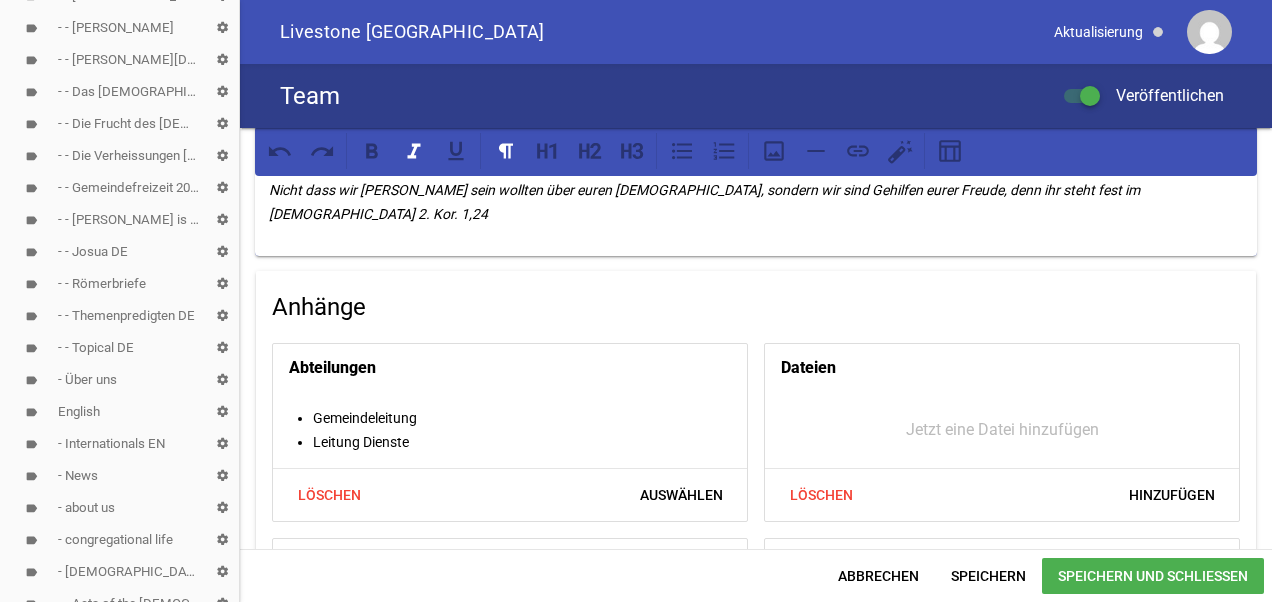 scroll, scrollTop: 100, scrollLeft: 0, axis: vertical 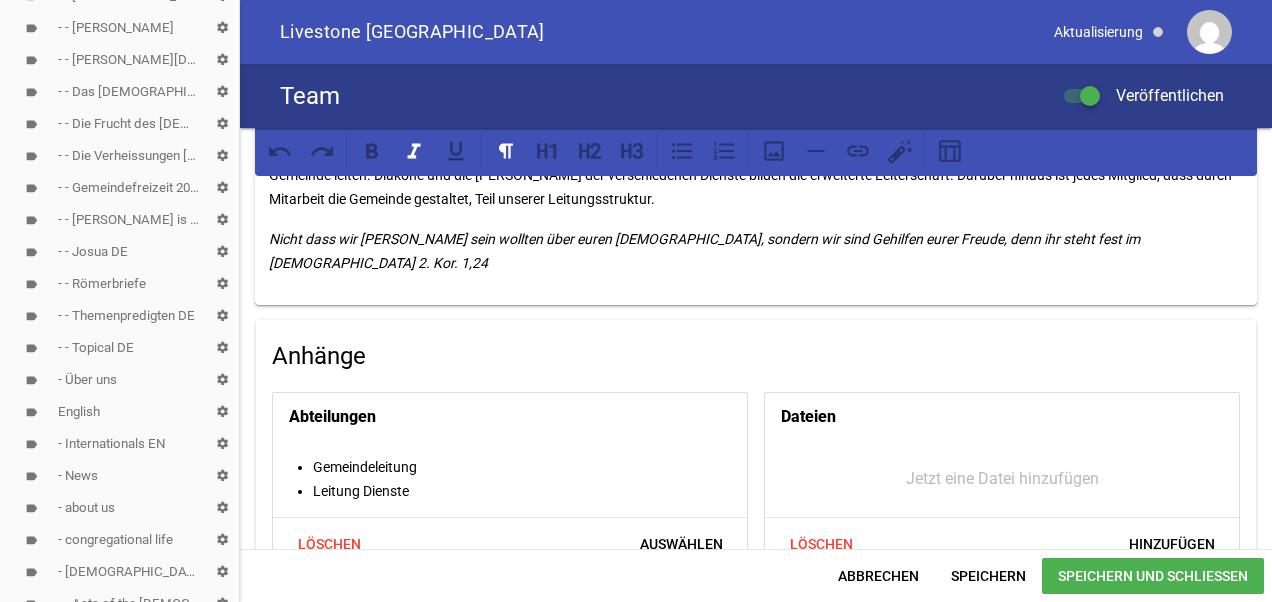 click on "label  - Über uns settings" at bounding box center (119, 380) 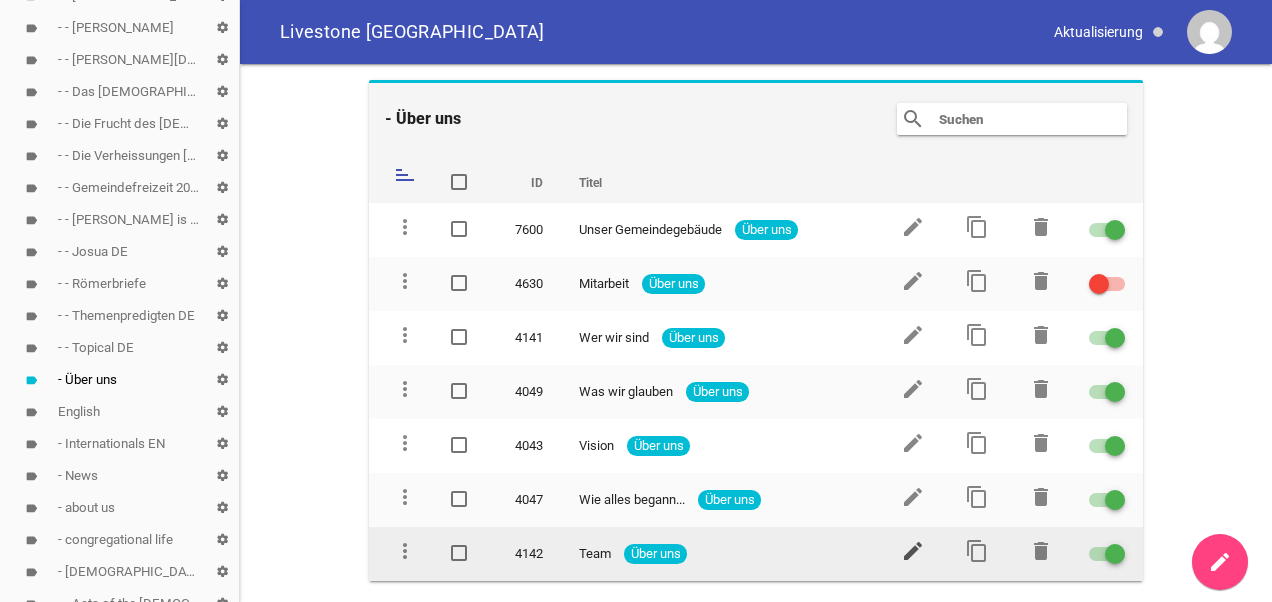 click on "edit" at bounding box center [913, 551] 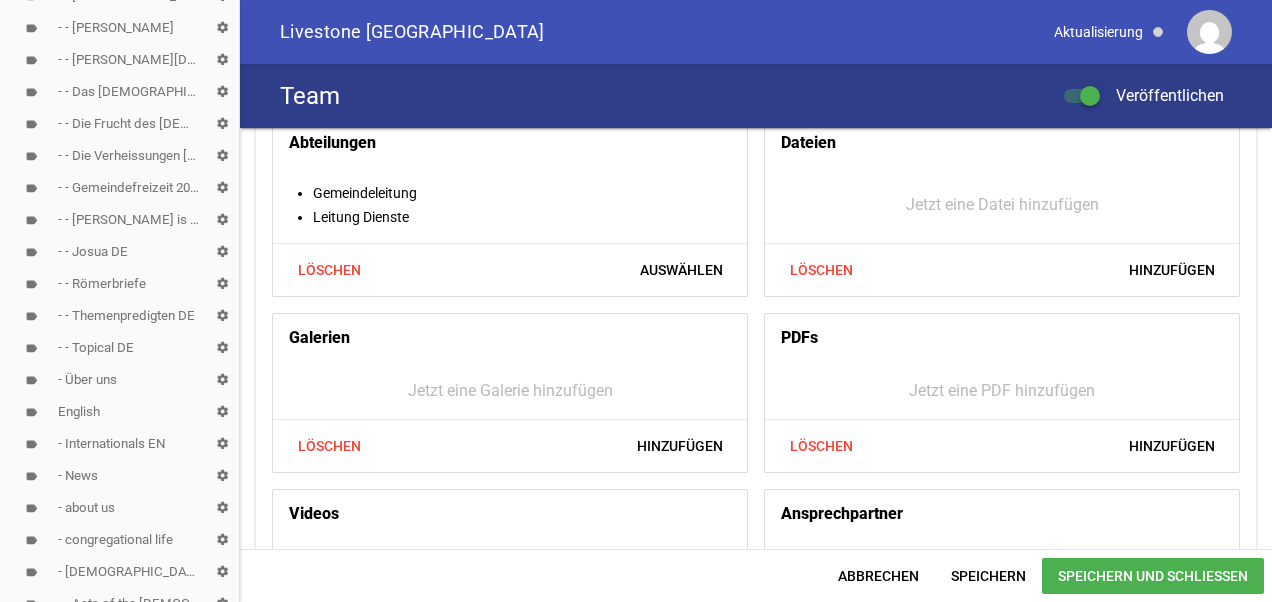 scroll, scrollTop: 272, scrollLeft: 0, axis: vertical 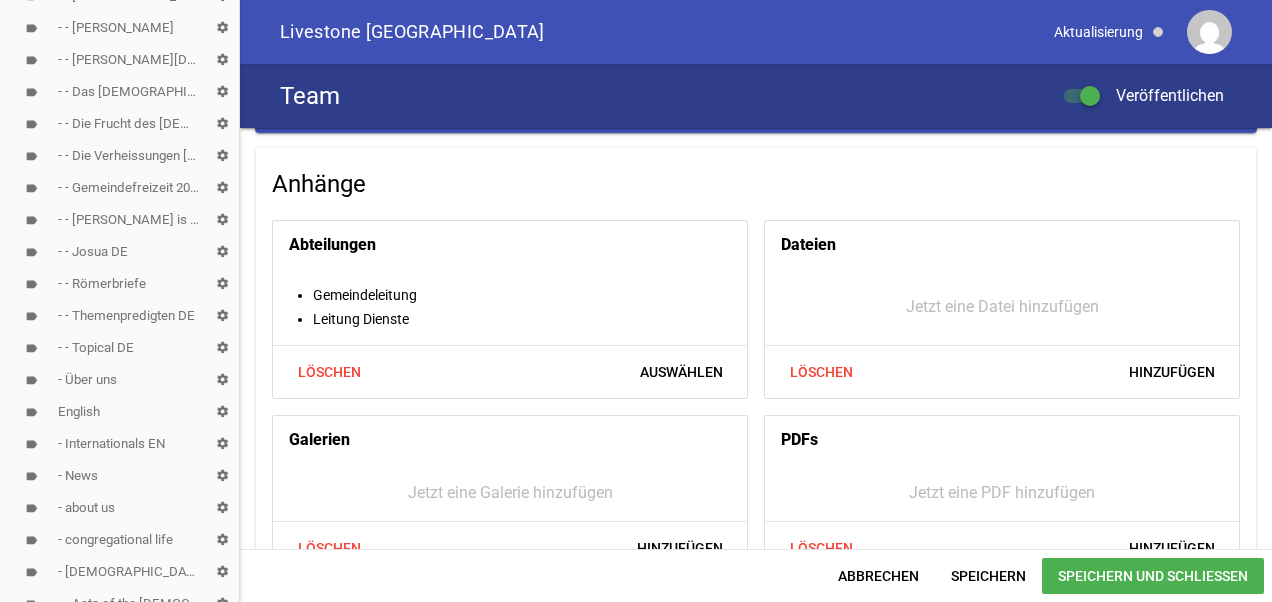 click on "Leitung Dienste" at bounding box center (530, 319) 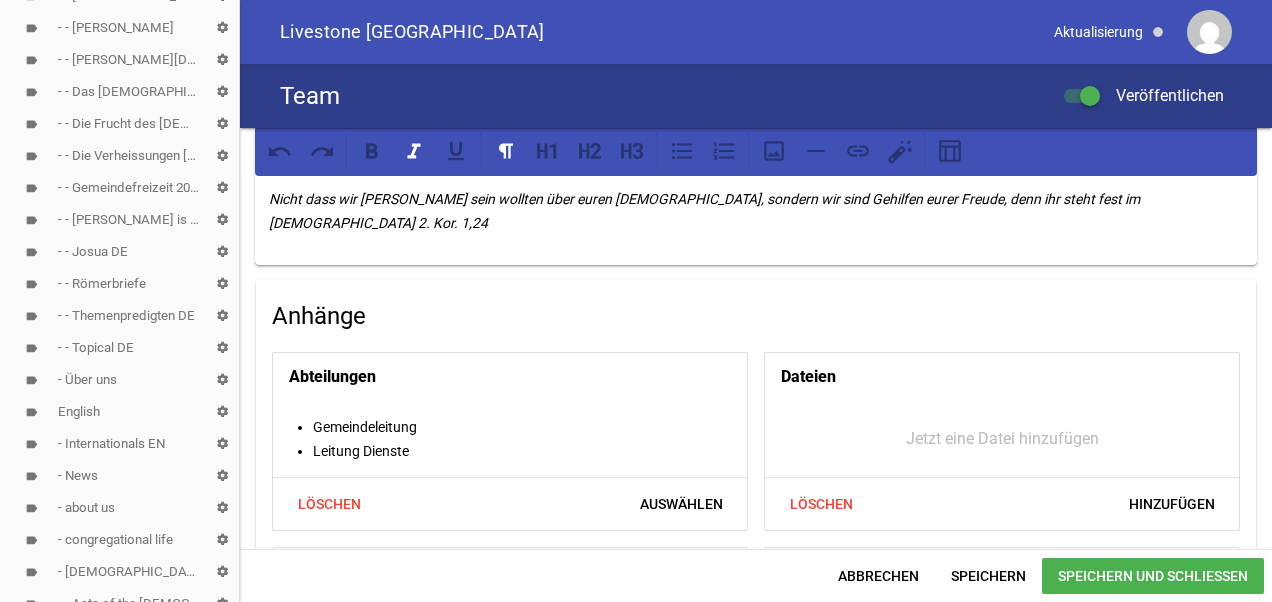 scroll, scrollTop: 0, scrollLeft: 0, axis: both 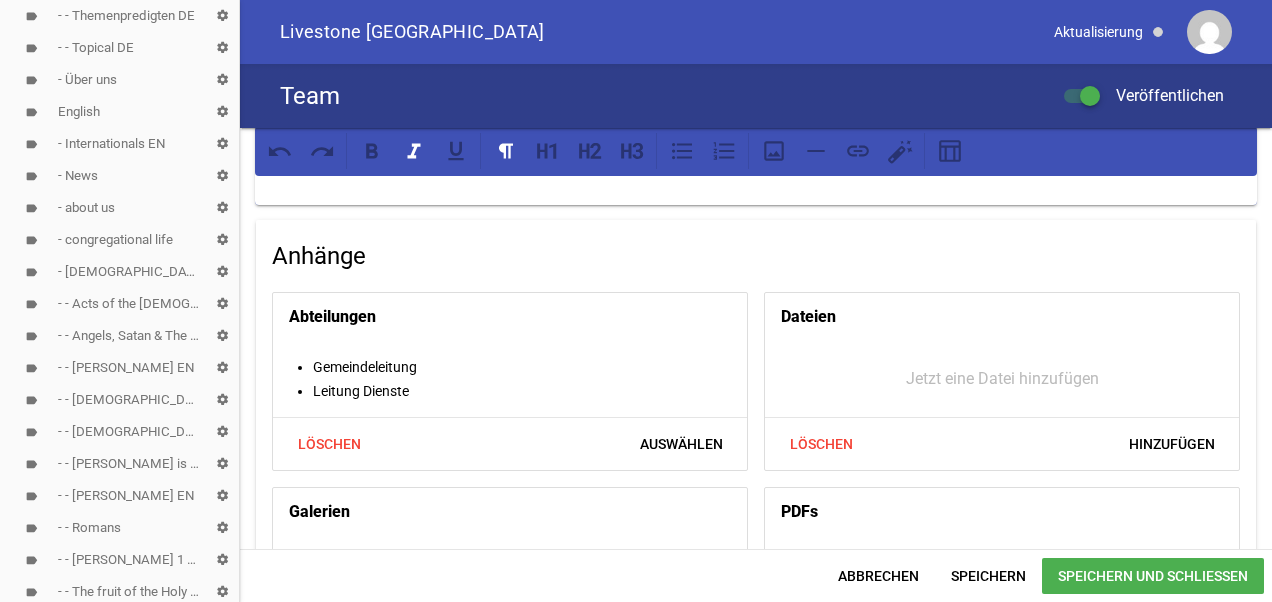 click on "Leitung Dienste" at bounding box center (530, 391) 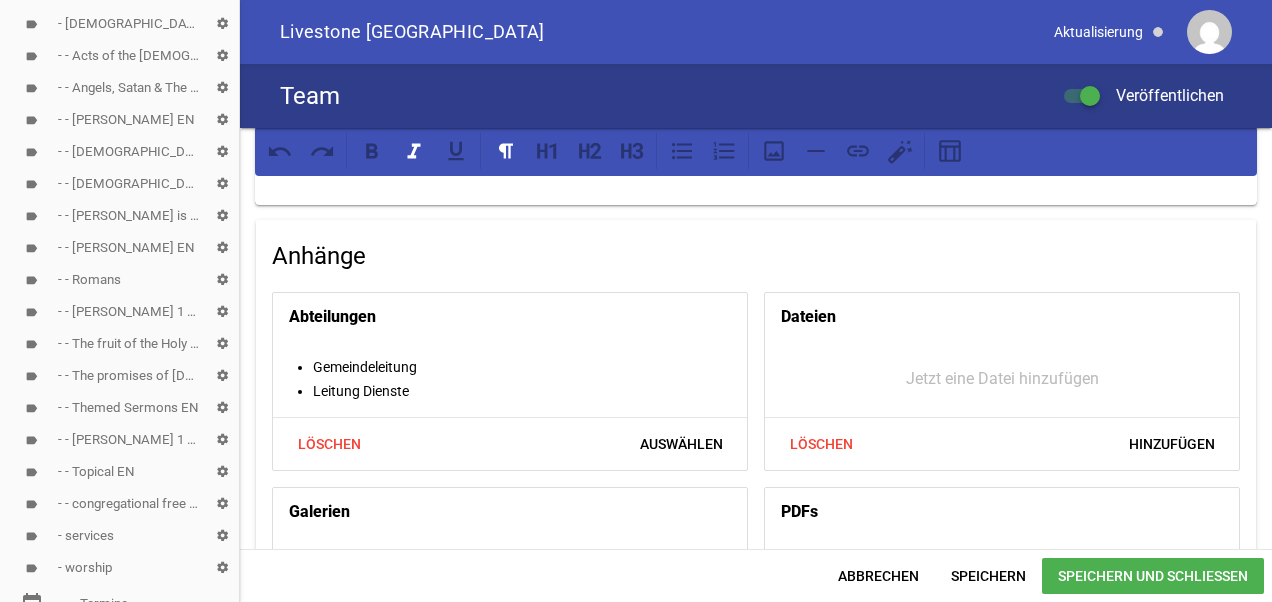 scroll, scrollTop: 1100, scrollLeft: 0, axis: vertical 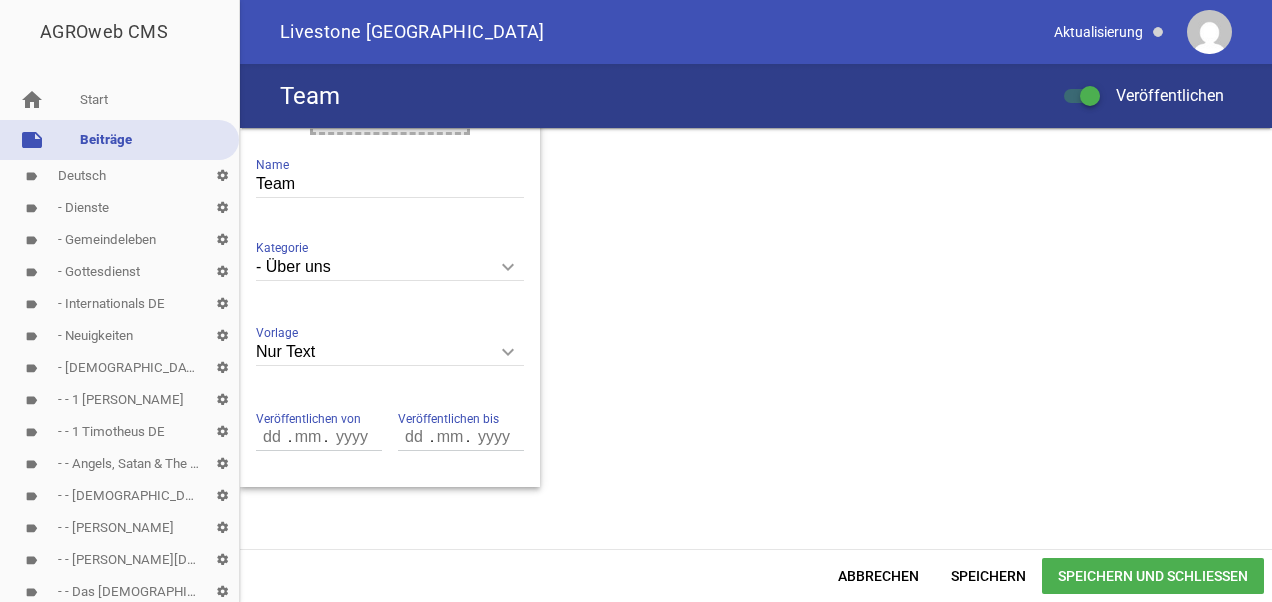 click on "label  - Dienste settings" at bounding box center (119, 208) 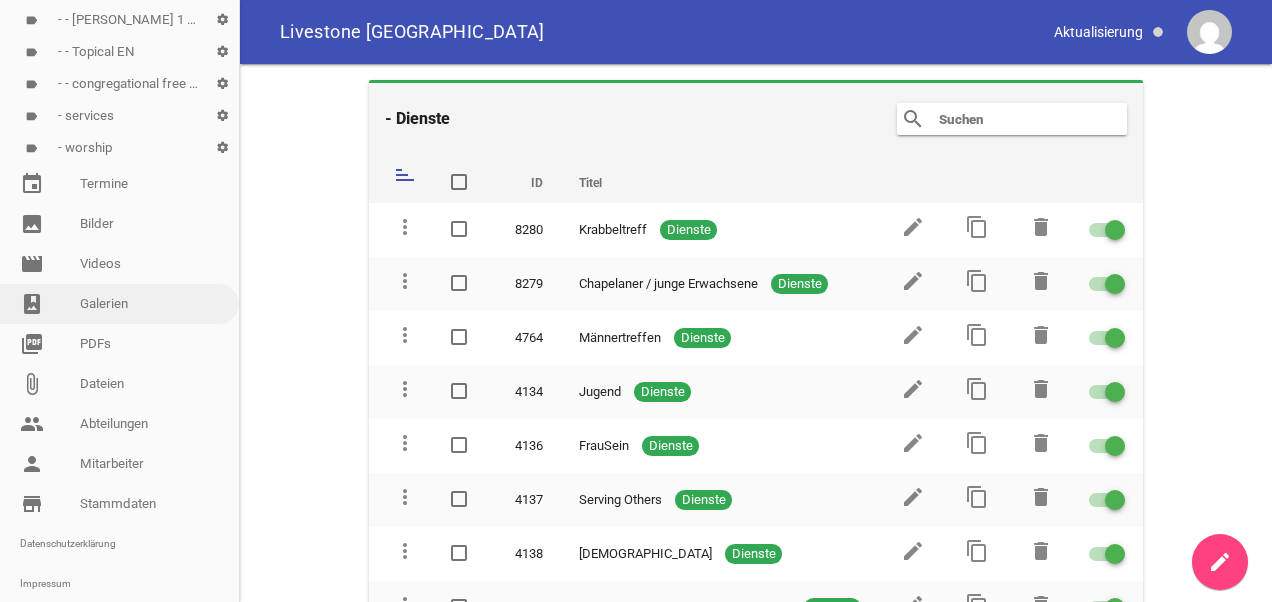 scroll, scrollTop: 1500, scrollLeft: 0, axis: vertical 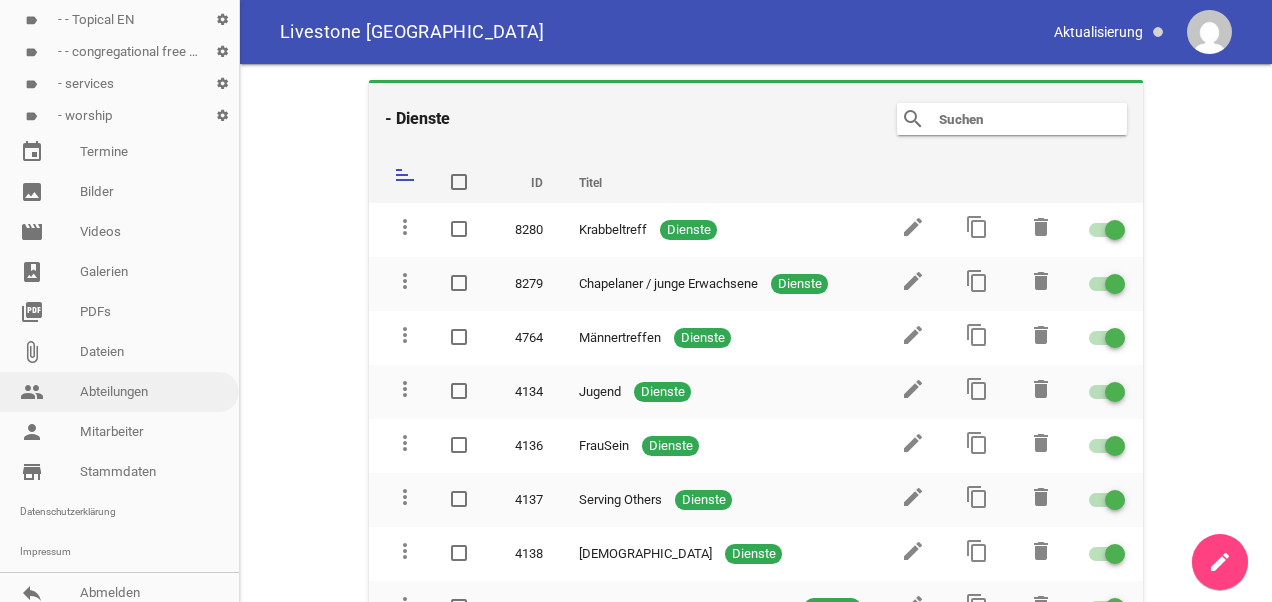 click on "people Abteilungen" at bounding box center [119, 392] 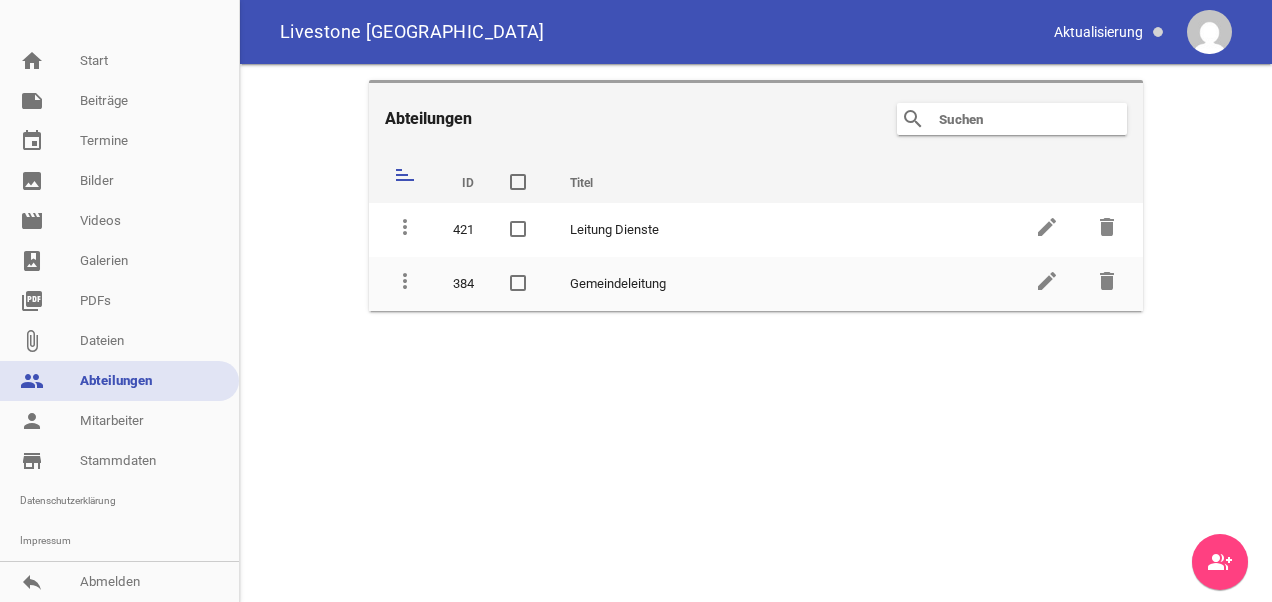 scroll, scrollTop: 38, scrollLeft: 0, axis: vertical 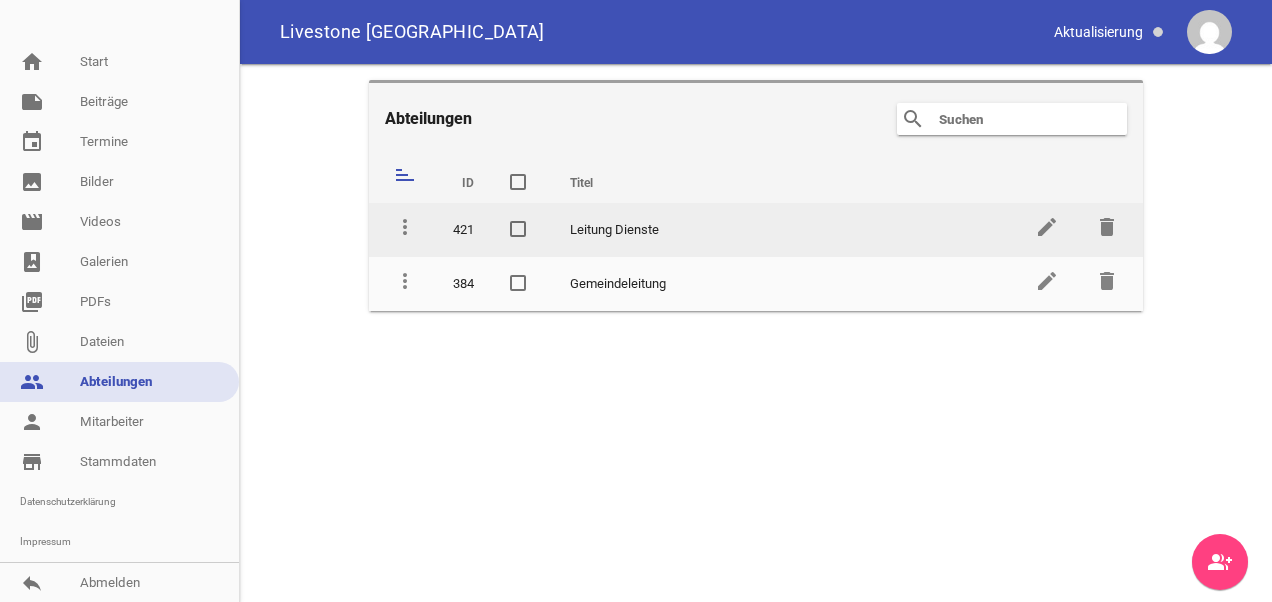 click on "Leitung Dienste" at bounding box center [784, 230] 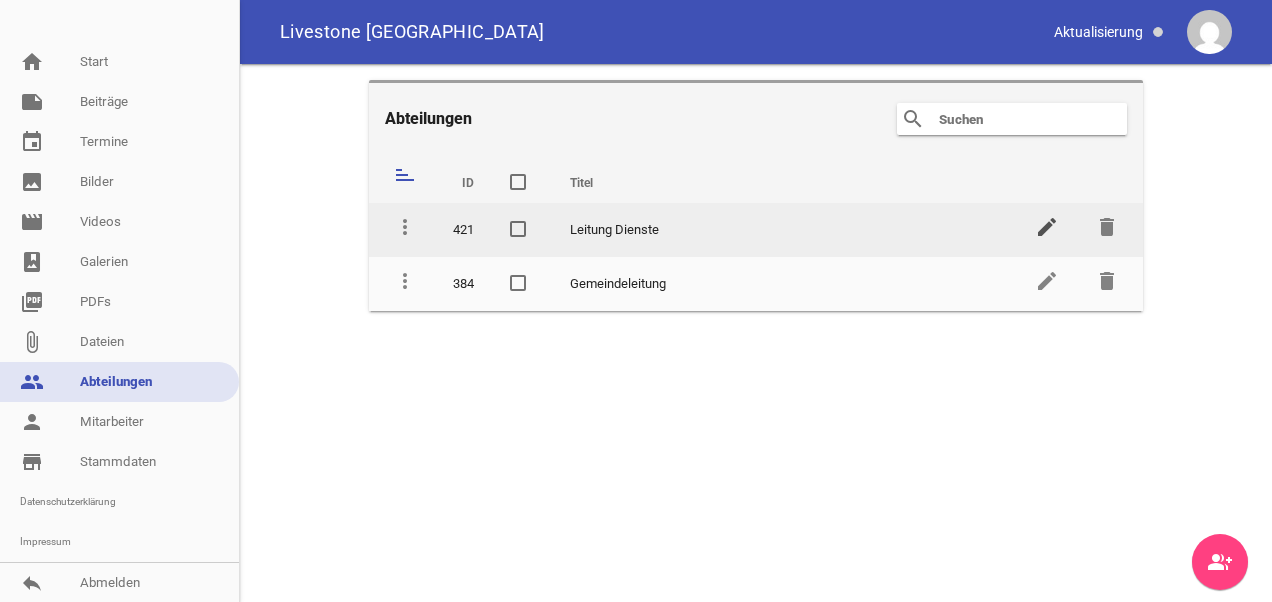 click on "edit" at bounding box center (1047, 227) 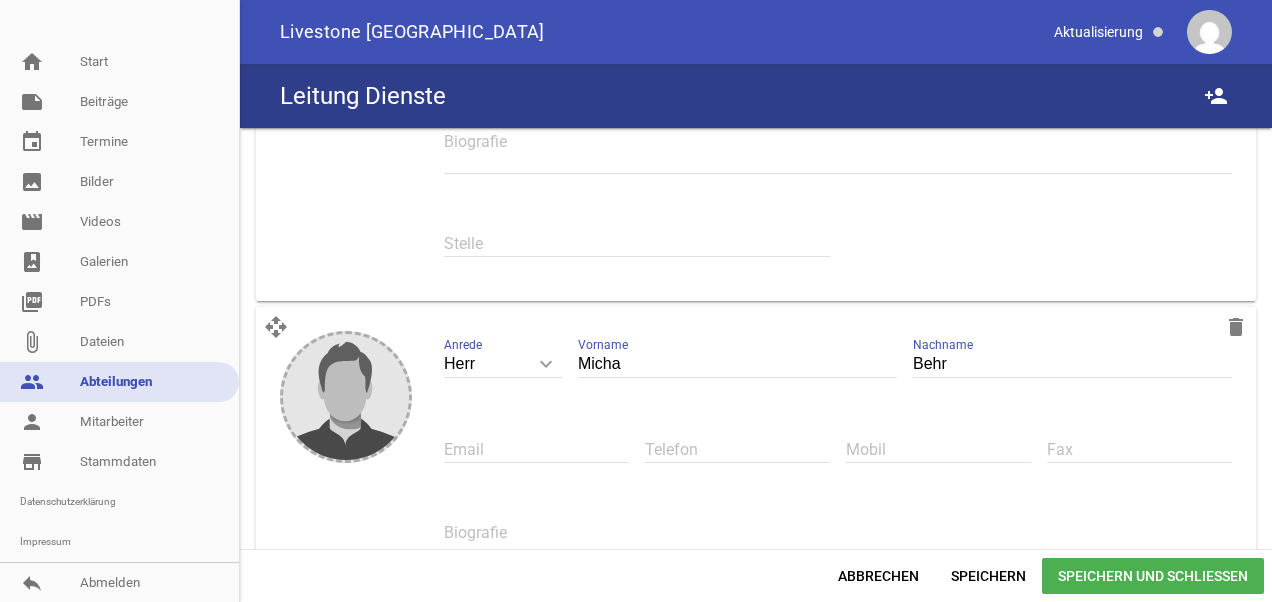 scroll, scrollTop: 1500, scrollLeft: 0, axis: vertical 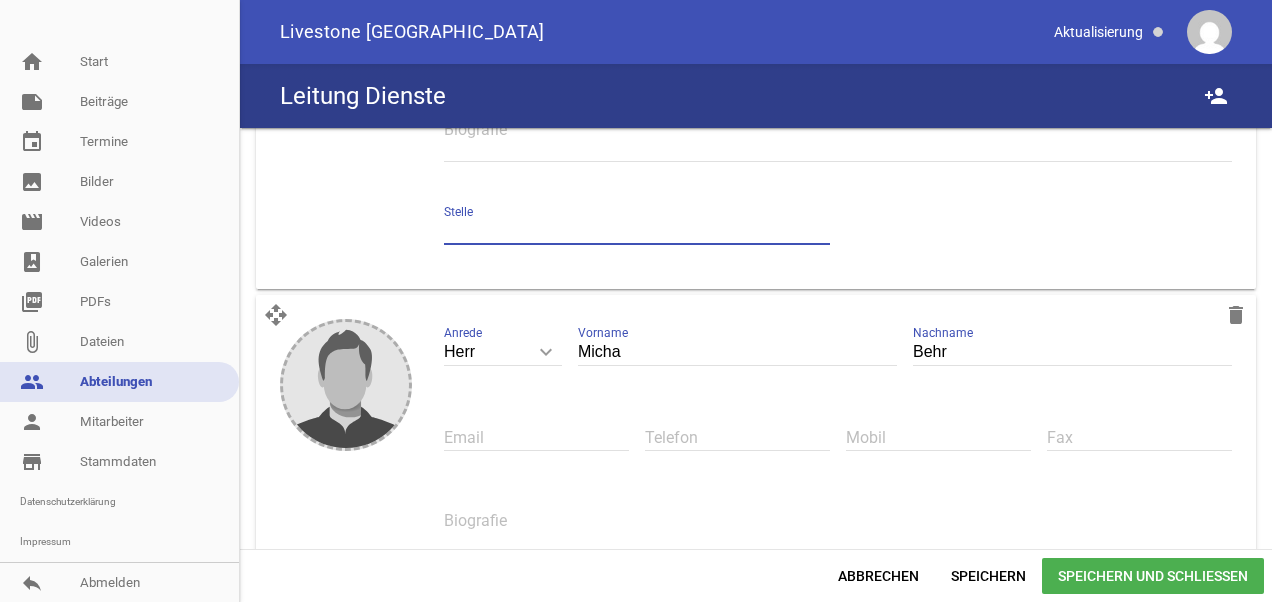 click at bounding box center [637, 231] 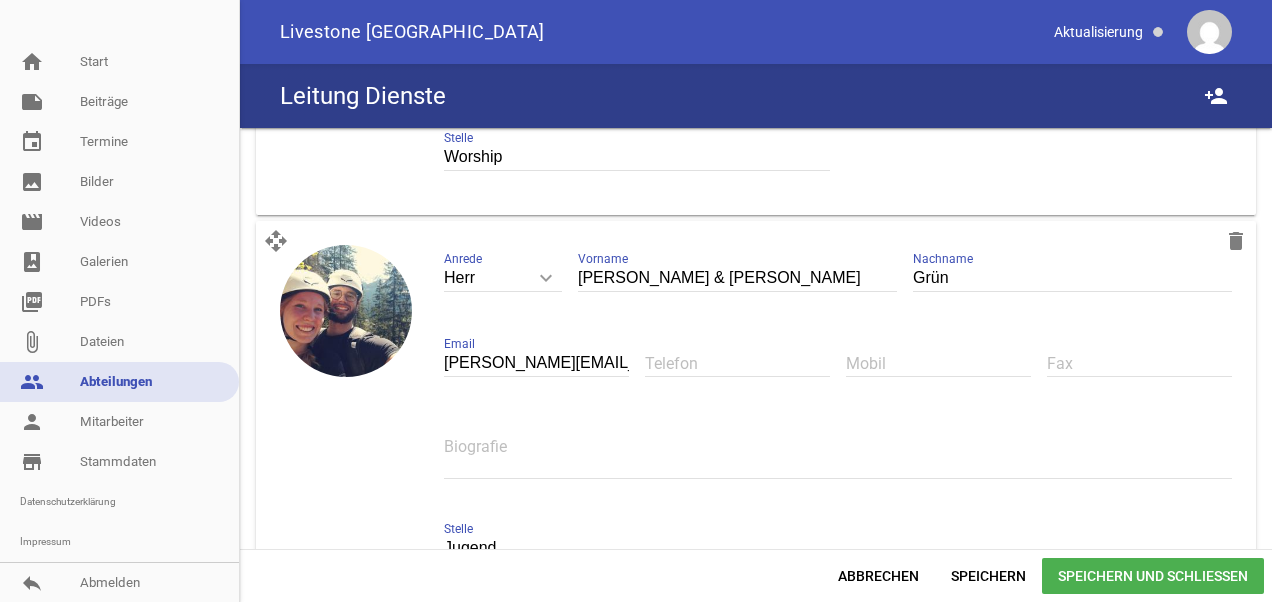 scroll, scrollTop: 3500, scrollLeft: 0, axis: vertical 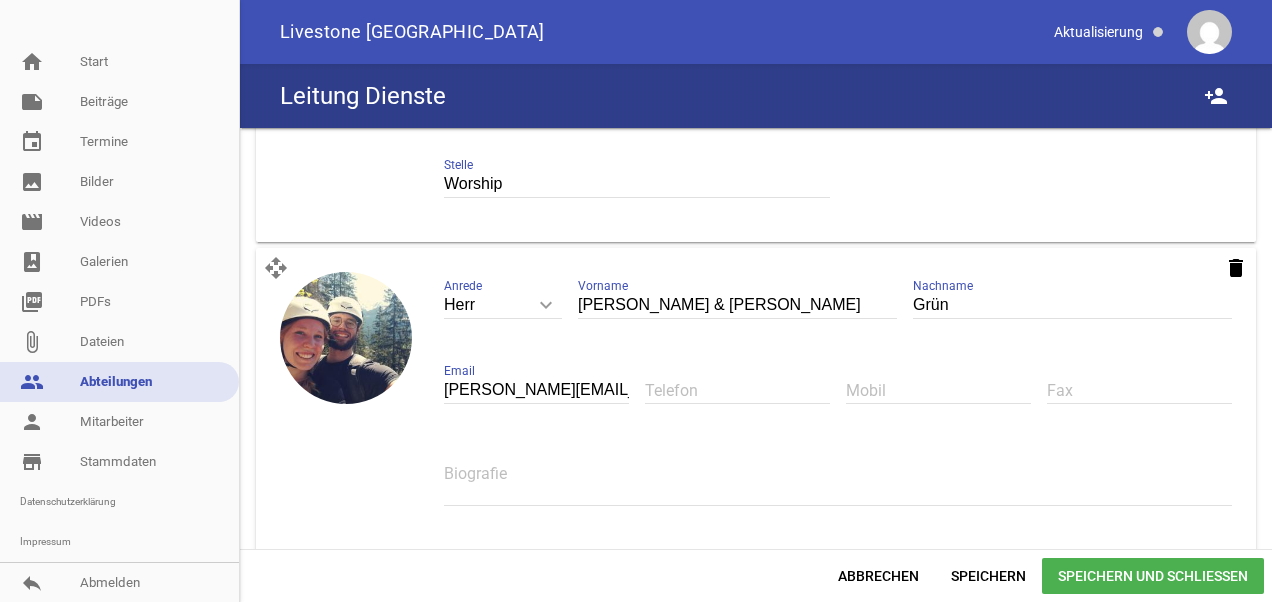 click on "delete" at bounding box center (1236, 268) 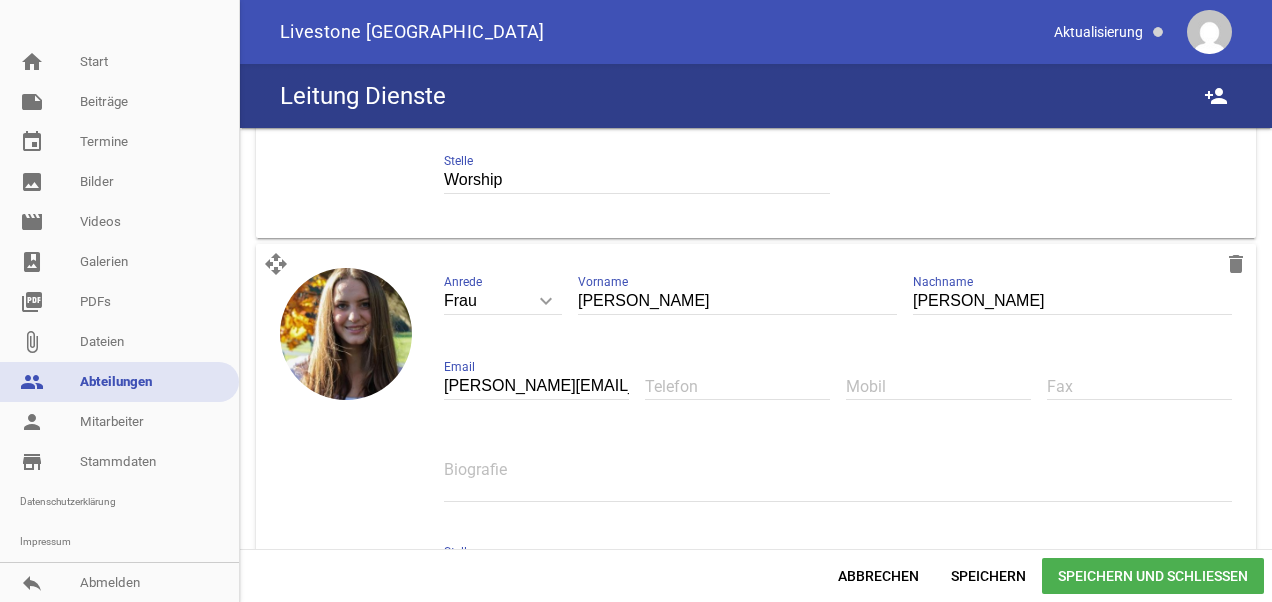 scroll, scrollTop: 3462, scrollLeft: 0, axis: vertical 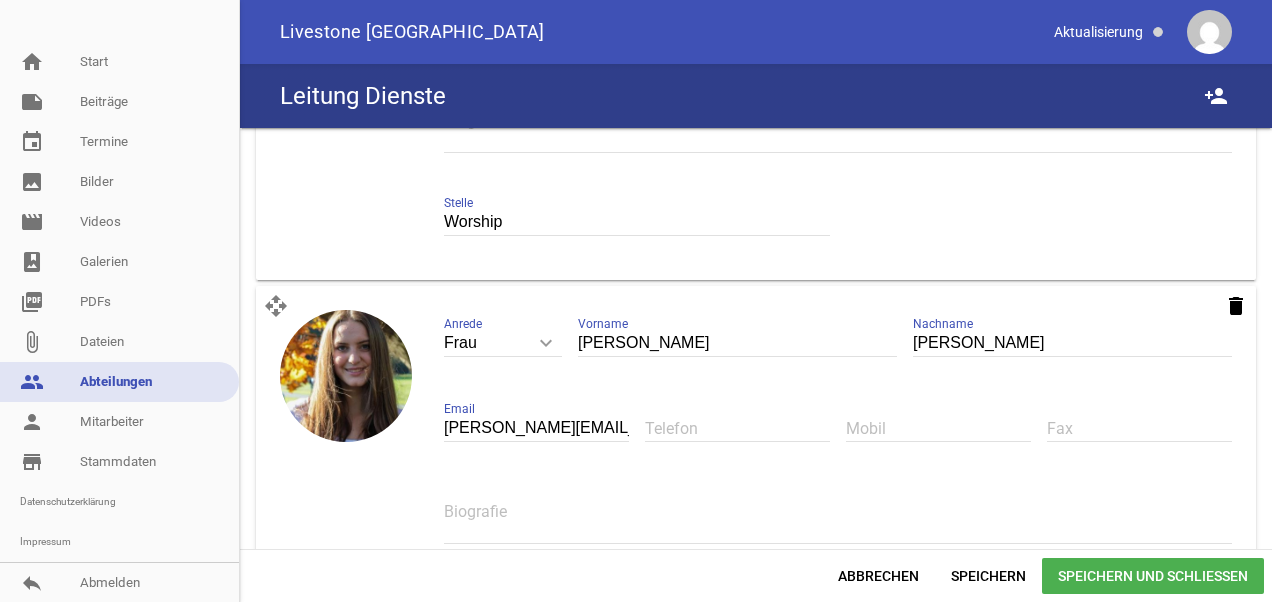 click on "delete" at bounding box center [1236, 306] 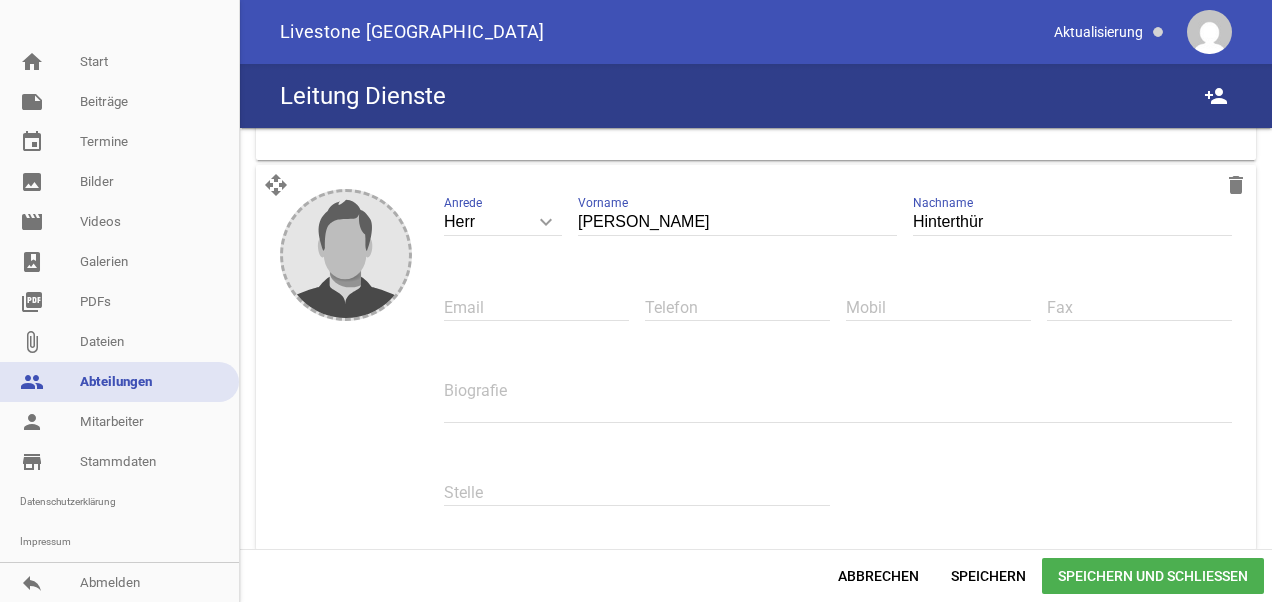 scroll, scrollTop: 1362, scrollLeft: 0, axis: vertical 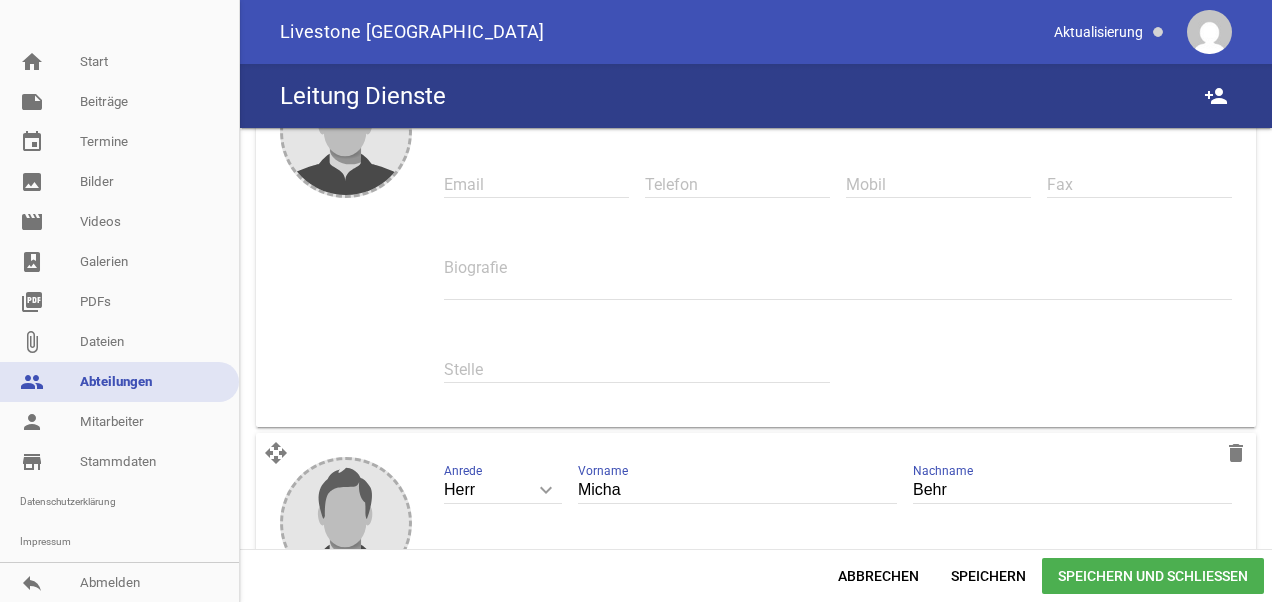 click on "Stelle" at bounding box center [637, 369] 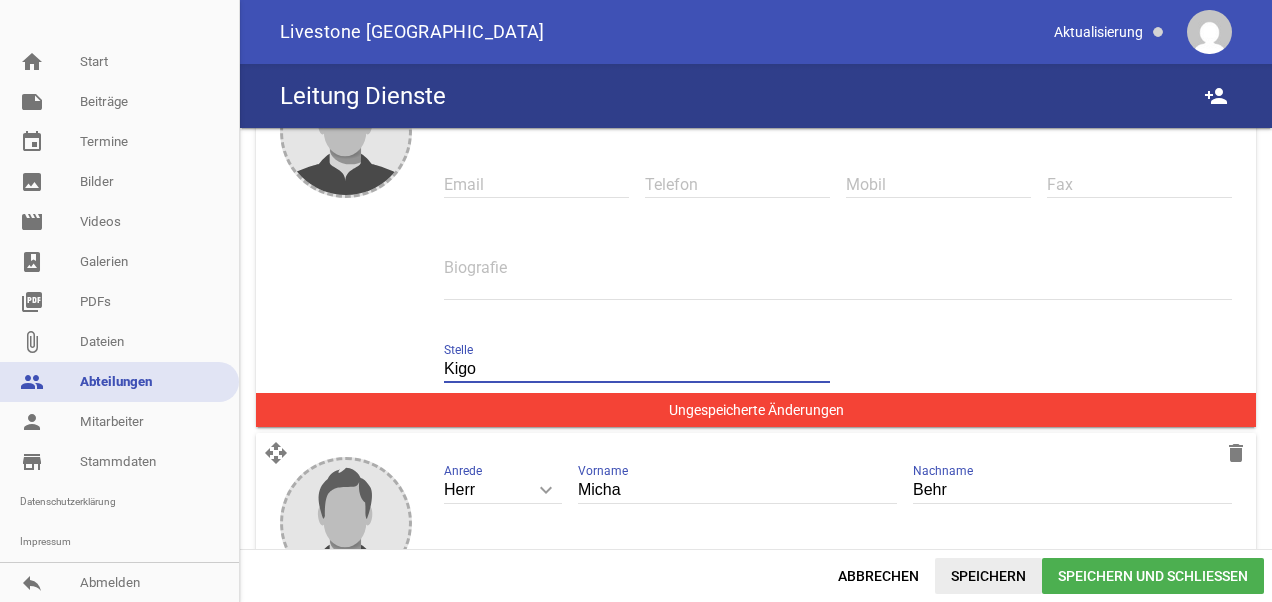 click on "Speichern" at bounding box center (988, 576) 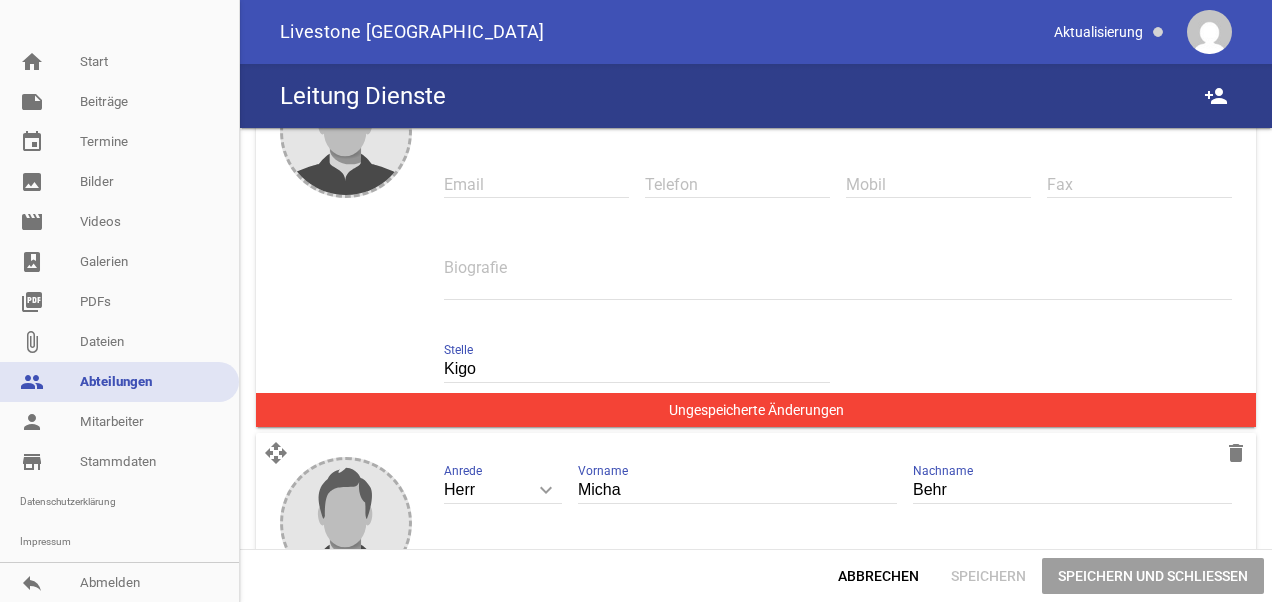 click on "Speichern" at bounding box center (988, 576) 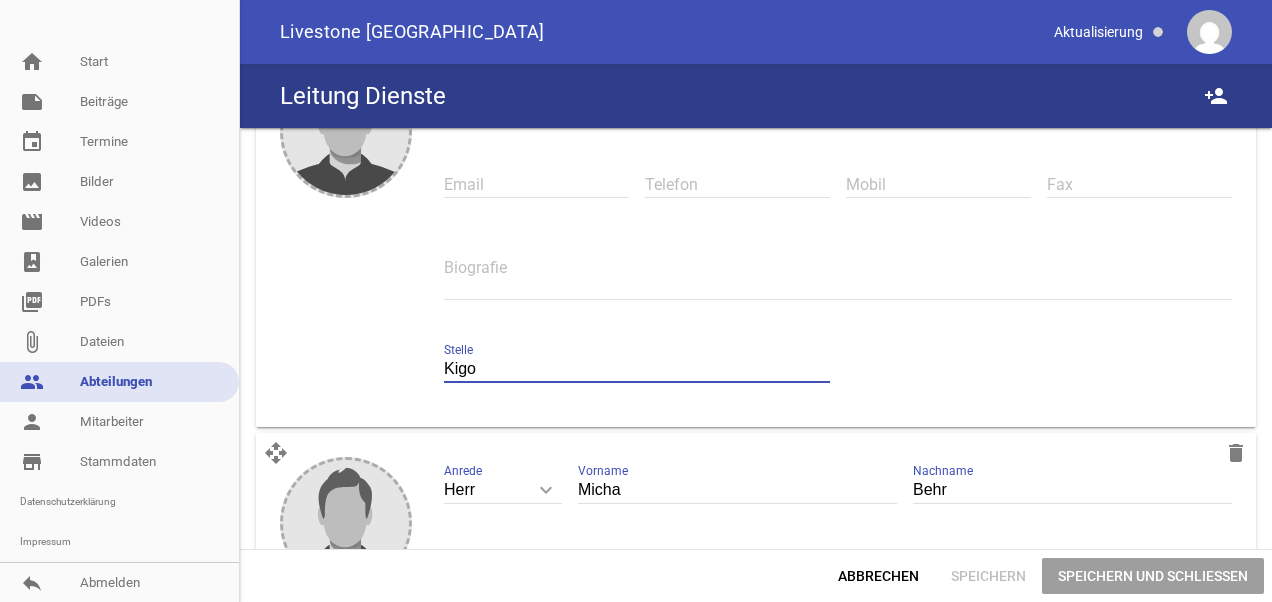 click on "Kigo" at bounding box center [637, 369] 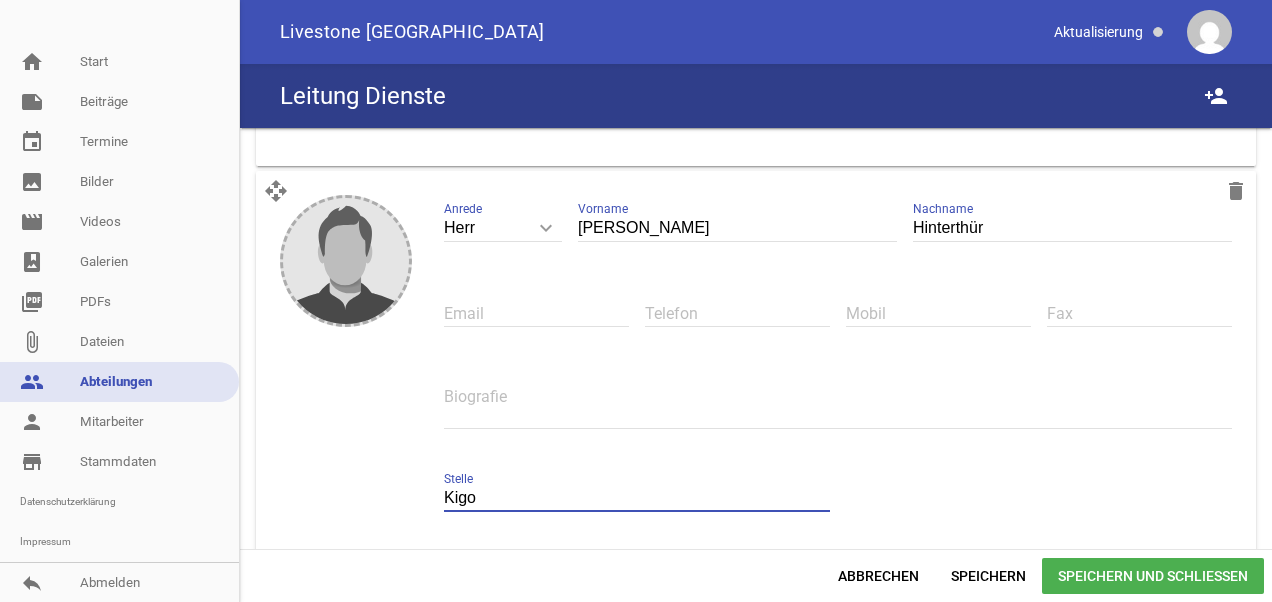 scroll, scrollTop: 1262, scrollLeft: 0, axis: vertical 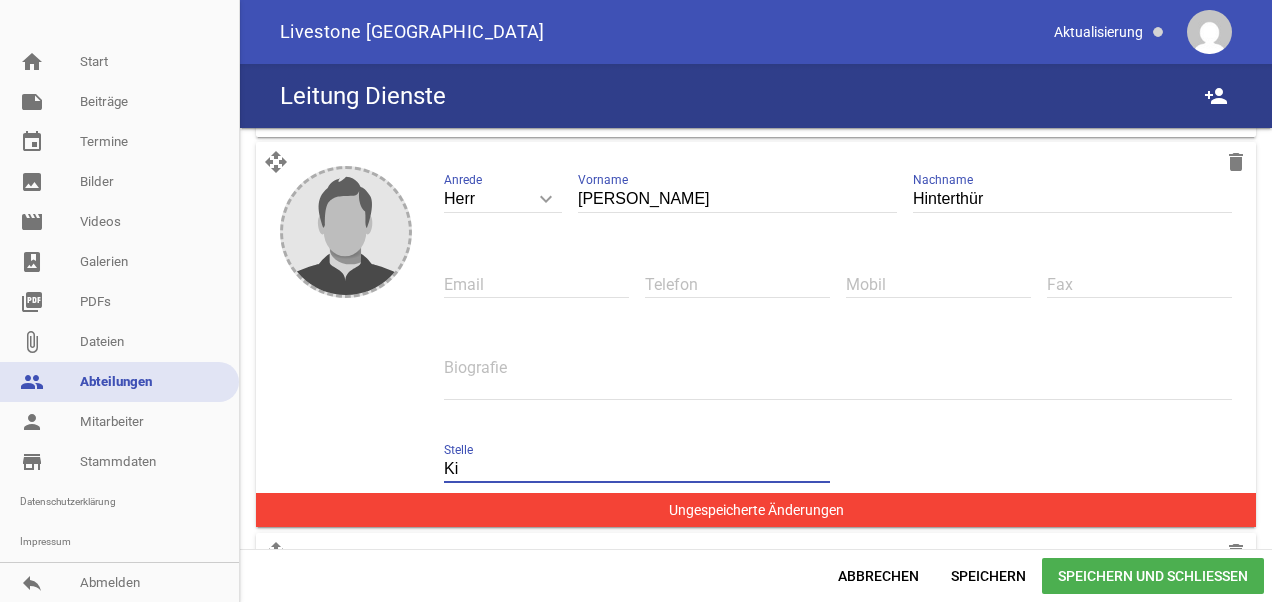 type on "K" 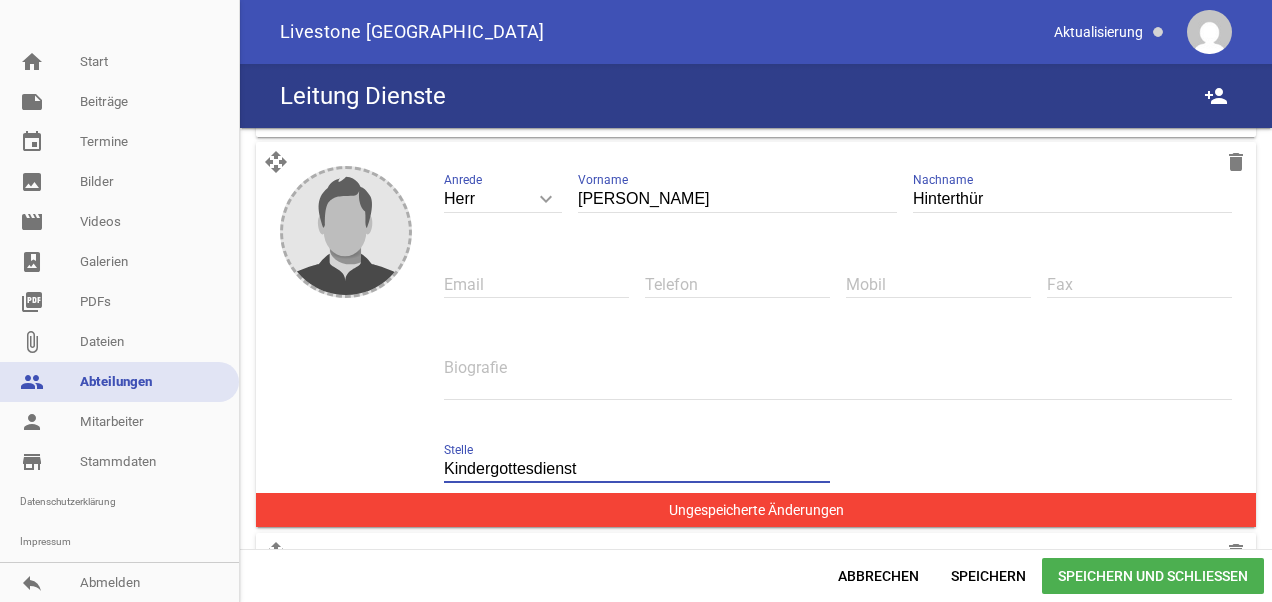 type on "Kindergottesdienst" 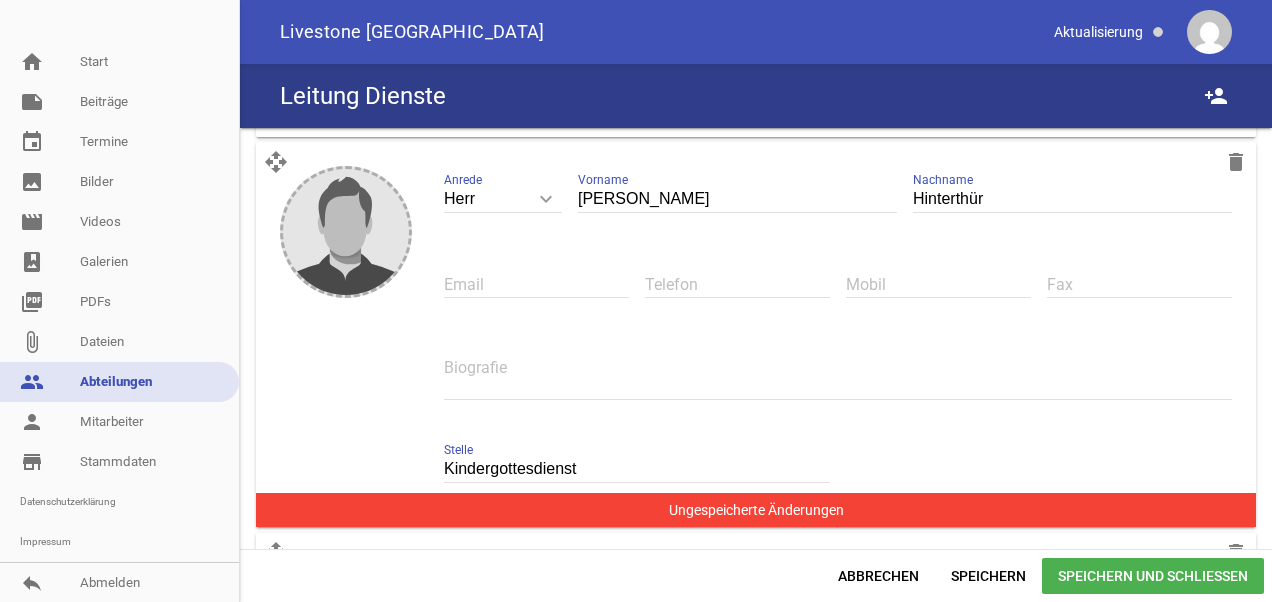 click on "Ungespeicherte Änderungen" at bounding box center (756, 510) 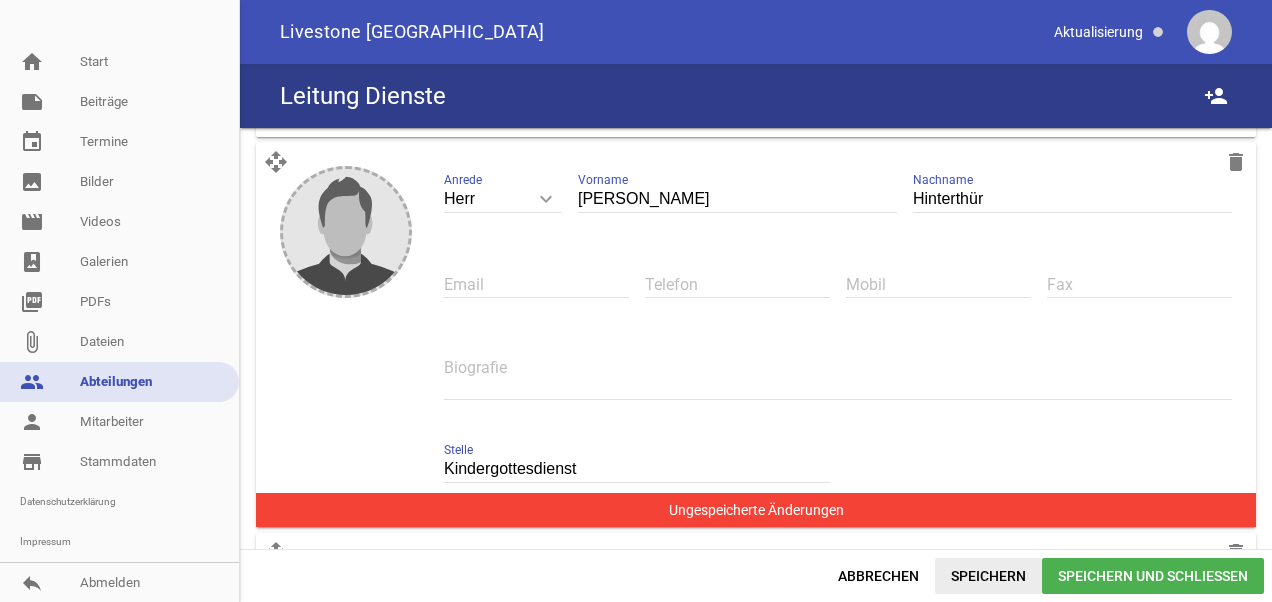 click on "Speichern" at bounding box center [988, 576] 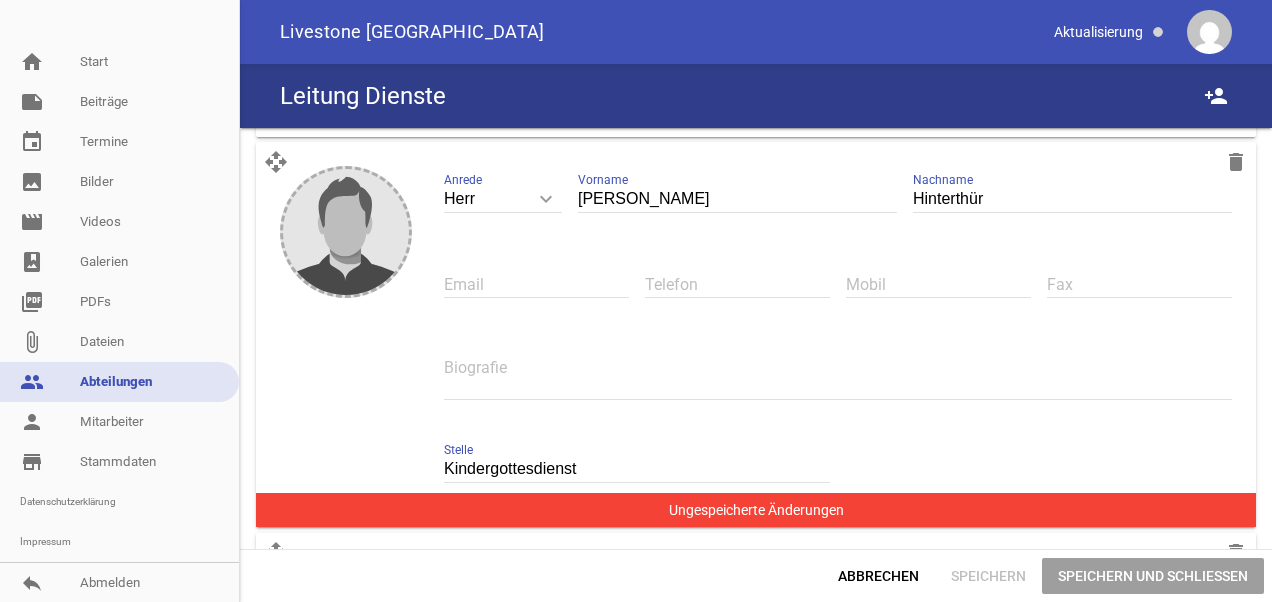 click on "Speichern" at bounding box center [988, 576] 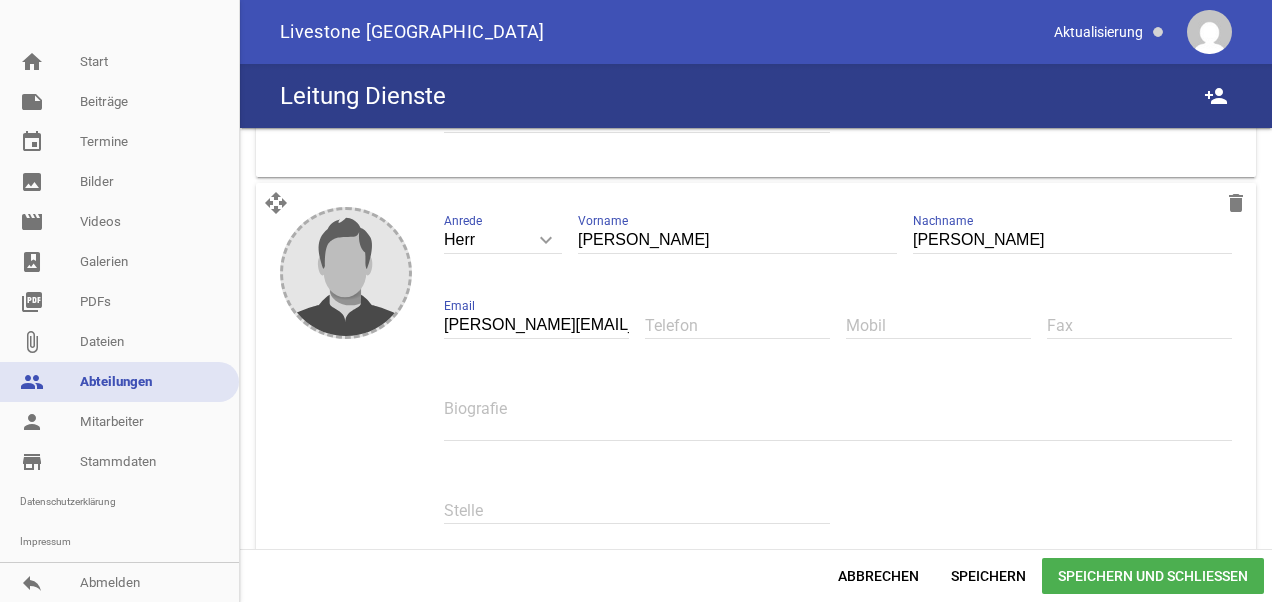 scroll, scrollTop: 862, scrollLeft: 0, axis: vertical 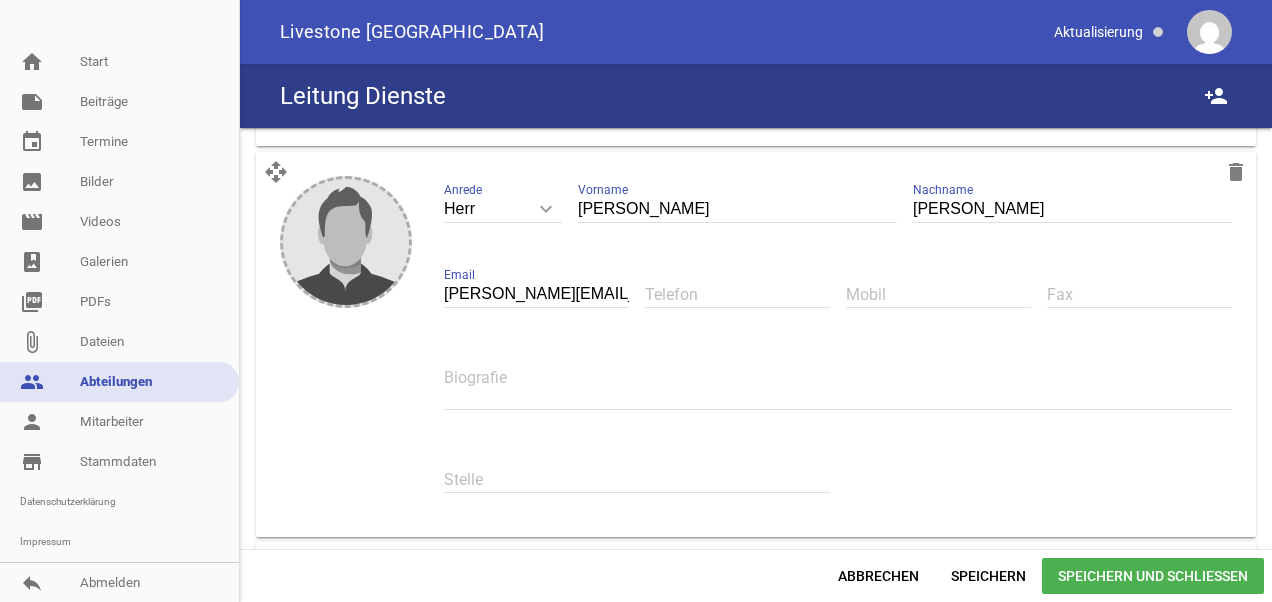 click at bounding box center (637, 479) 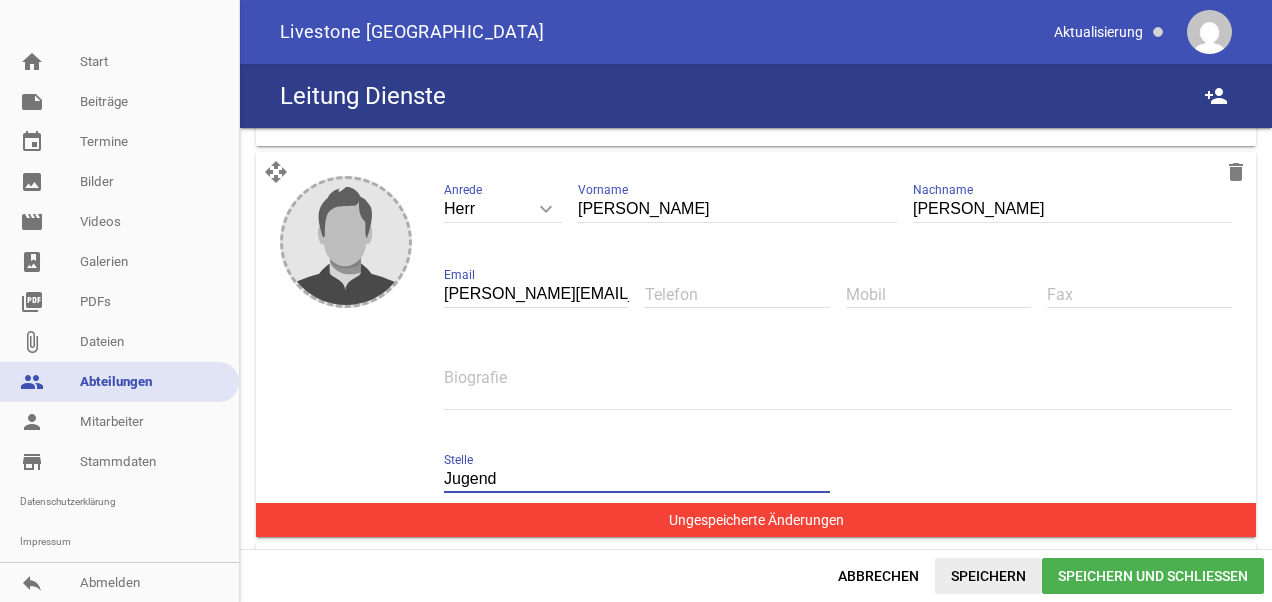 type on "Jugend" 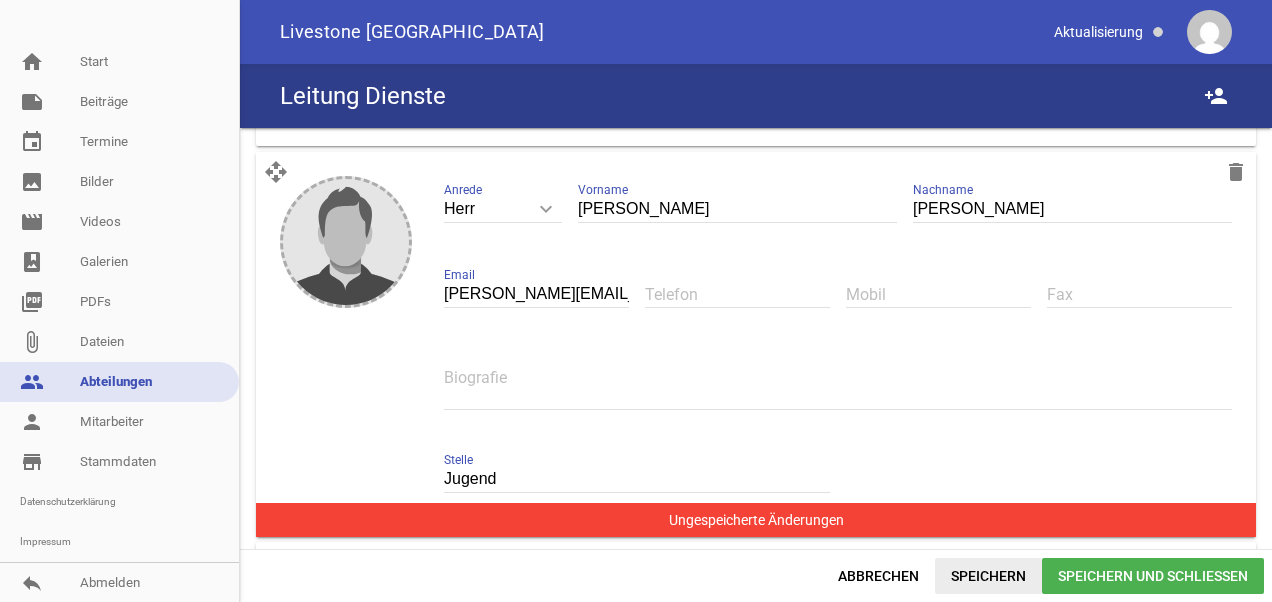 click on "Speichern" at bounding box center [988, 576] 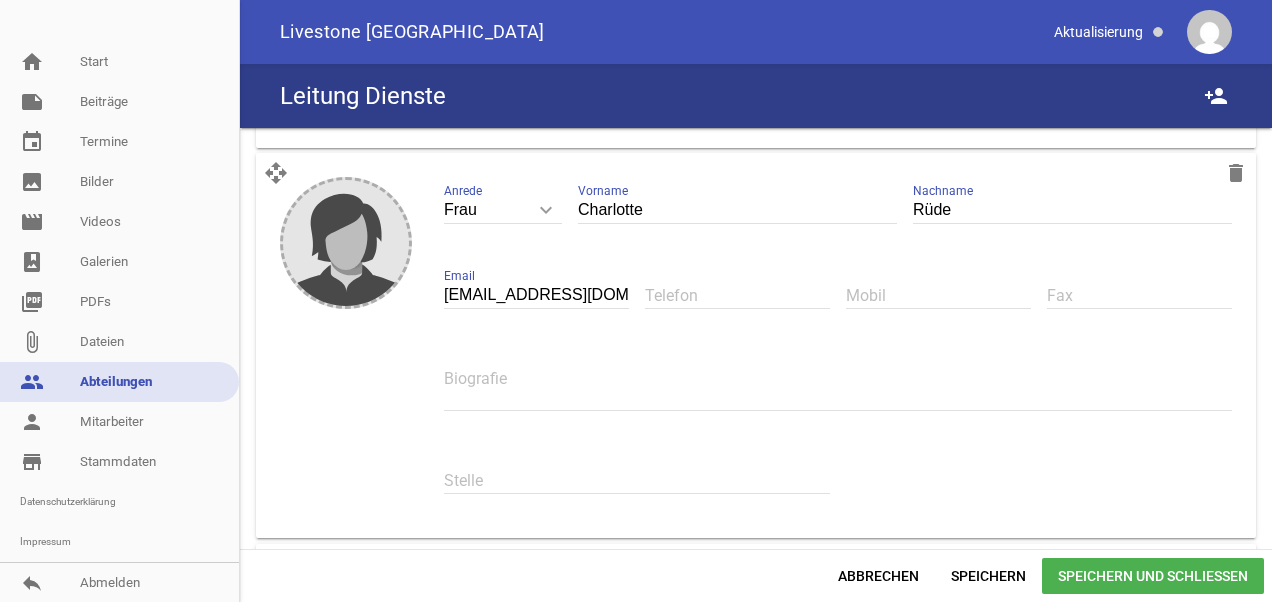 scroll, scrollTop: 462, scrollLeft: 0, axis: vertical 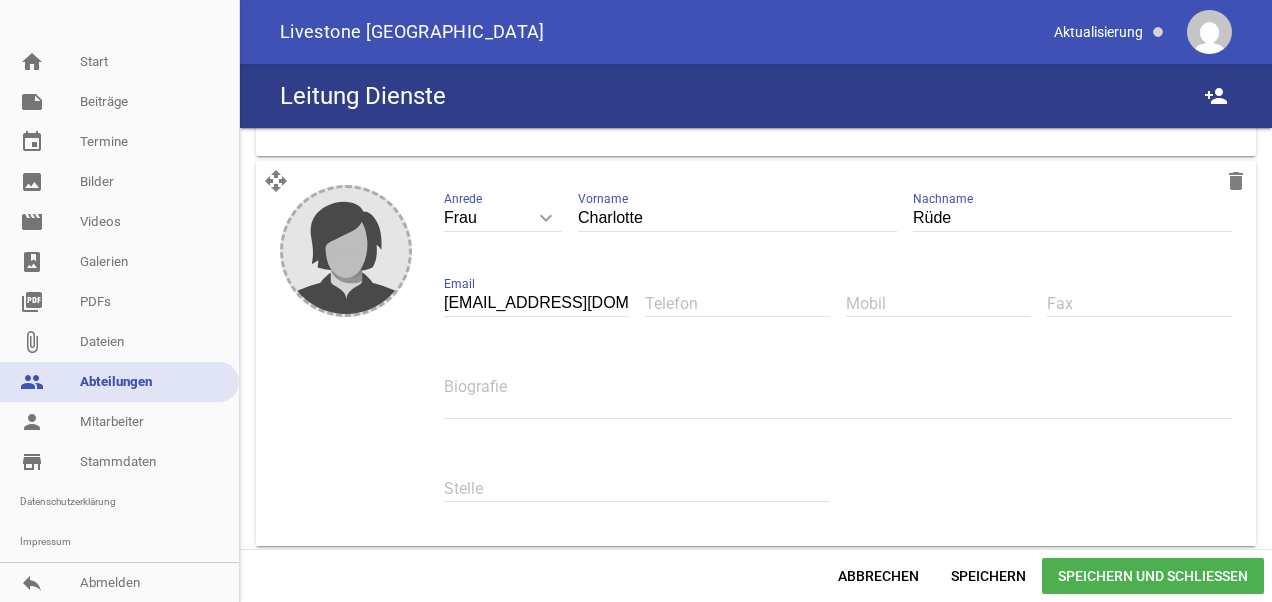 click on "Stelle" at bounding box center (637, 488) 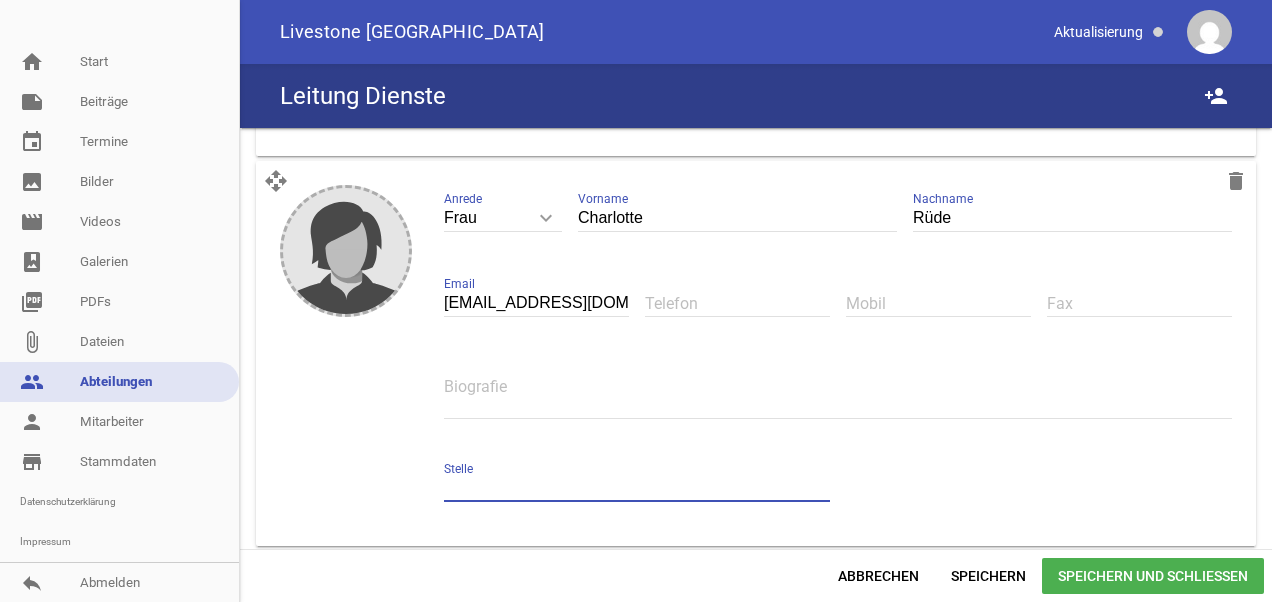 click at bounding box center [637, 488] 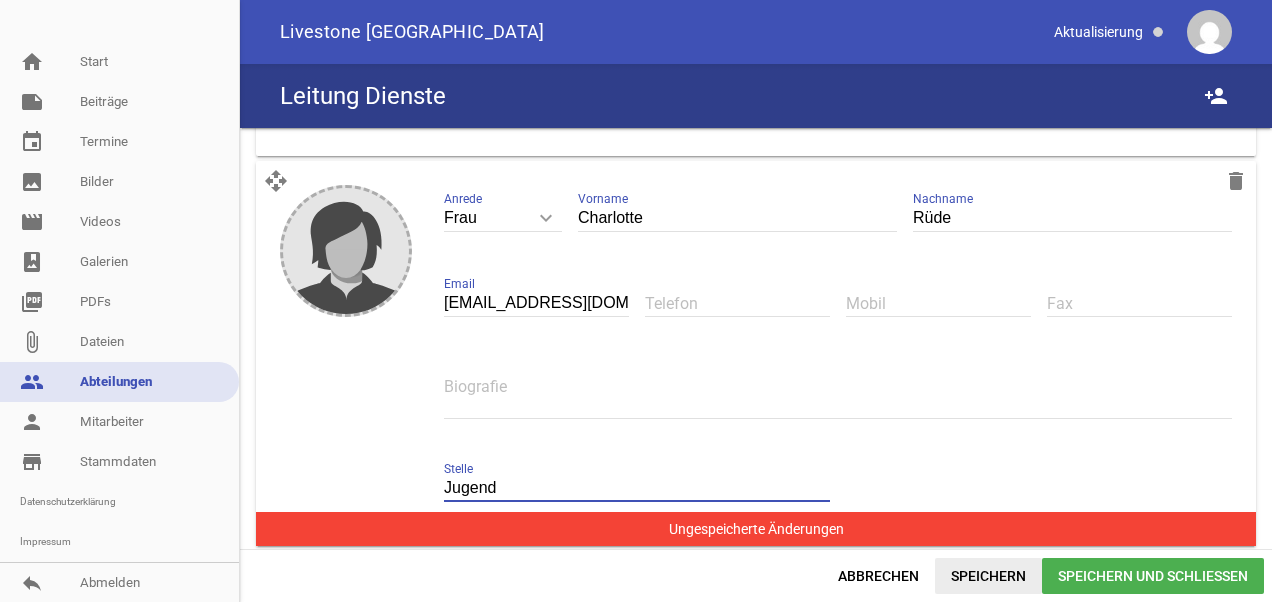 type on "Jugend" 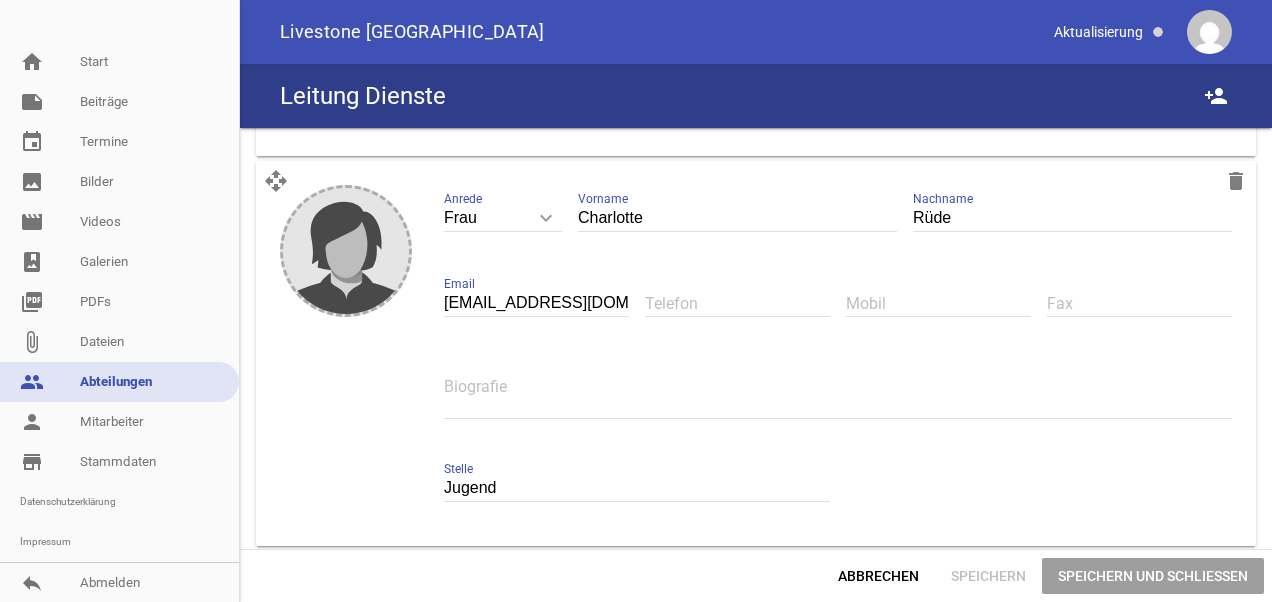 click on "Speichern" at bounding box center (988, 576) 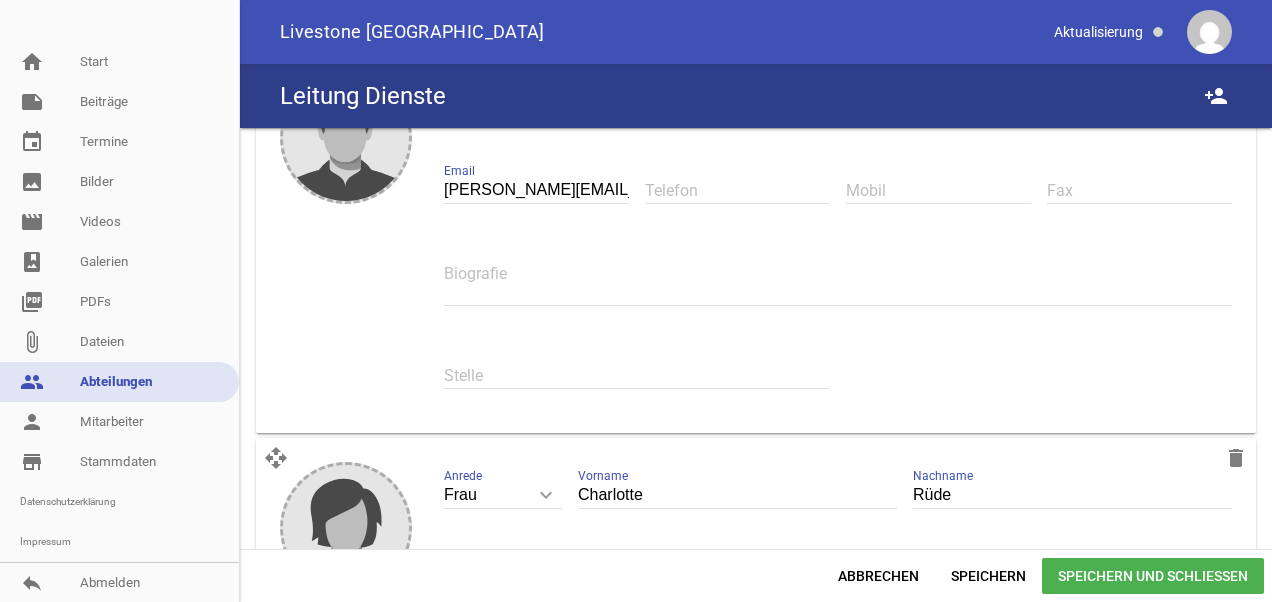 scroll, scrollTop: 162, scrollLeft: 0, axis: vertical 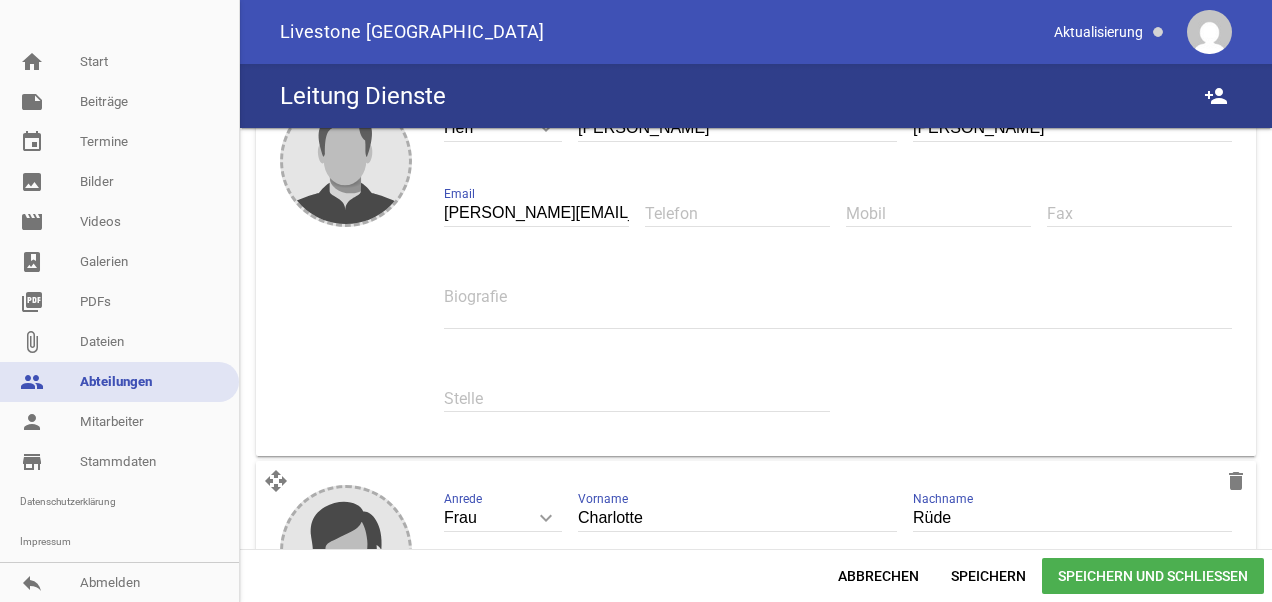 click at bounding box center (637, 398) 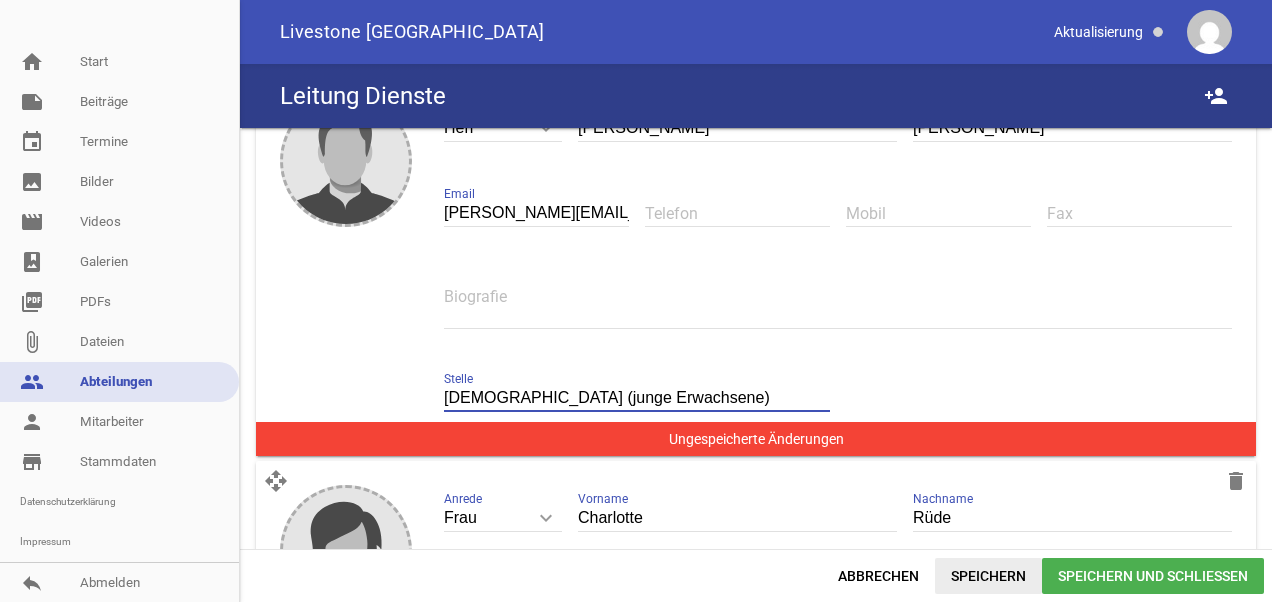 type on "[DEMOGRAPHIC_DATA] (junge Erwachsene)" 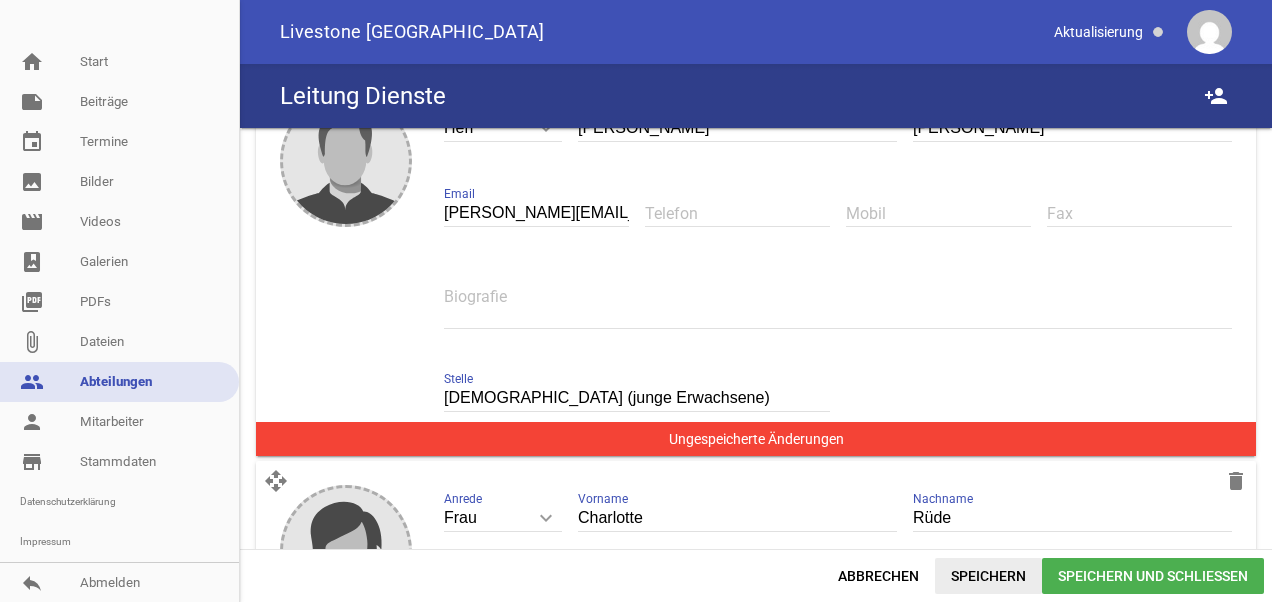 click on "Speichern" at bounding box center (988, 576) 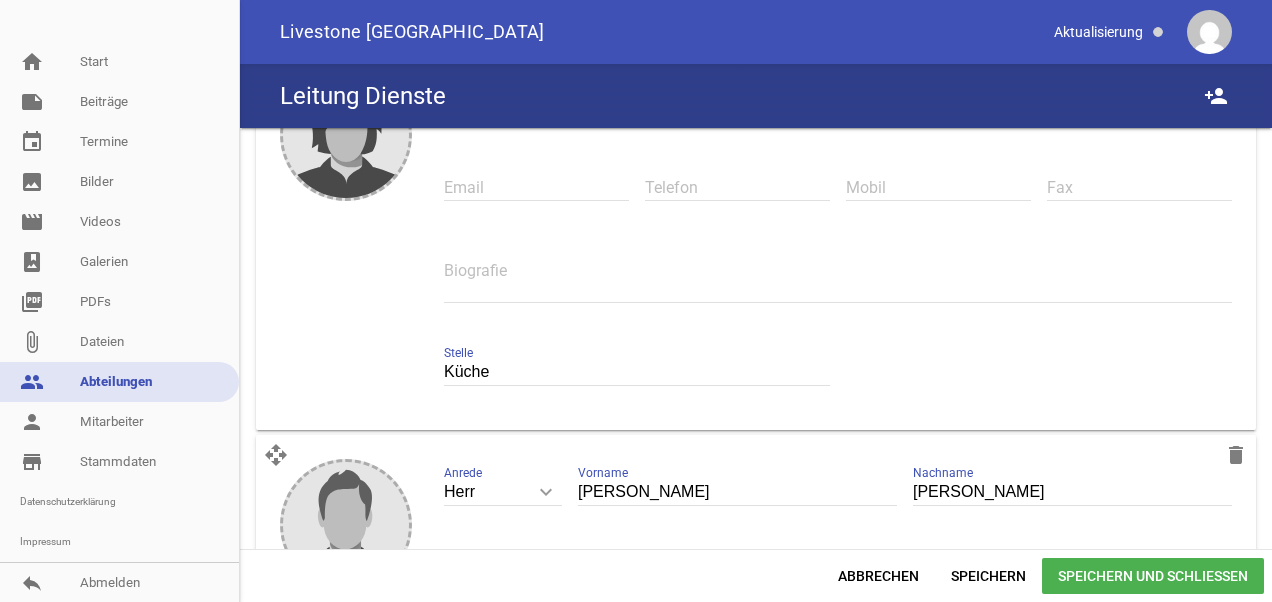 scroll, scrollTop: 2200, scrollLeft: 0, axis: vertical 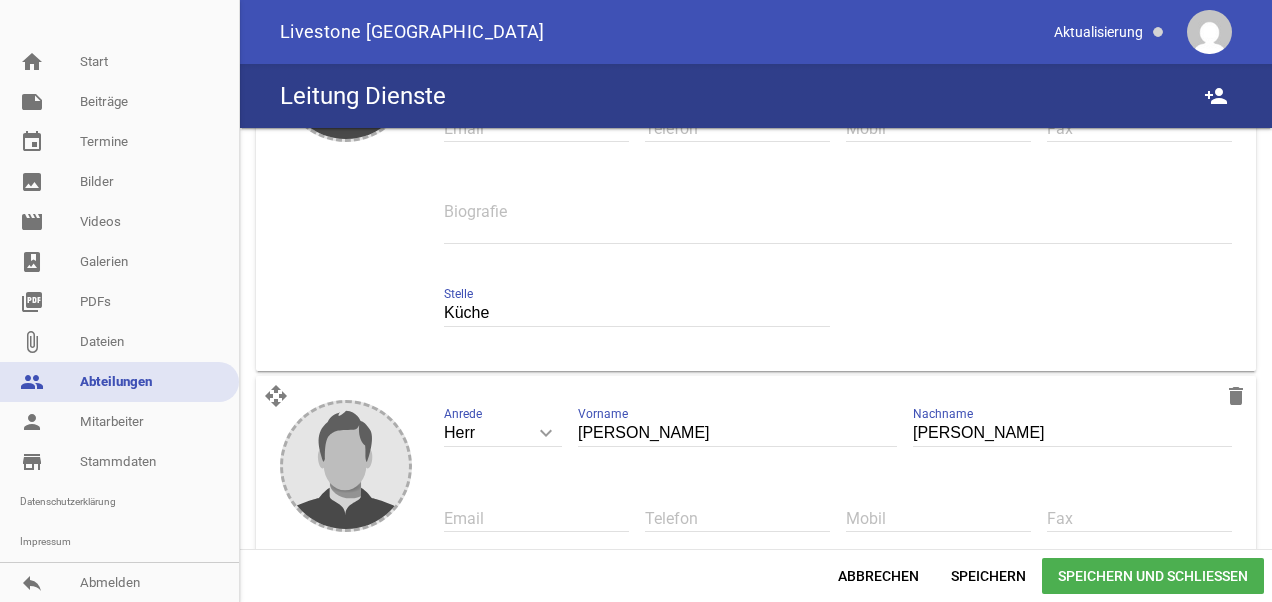 click on "Speichern und Schließen" at bounding box center [1153, 576] 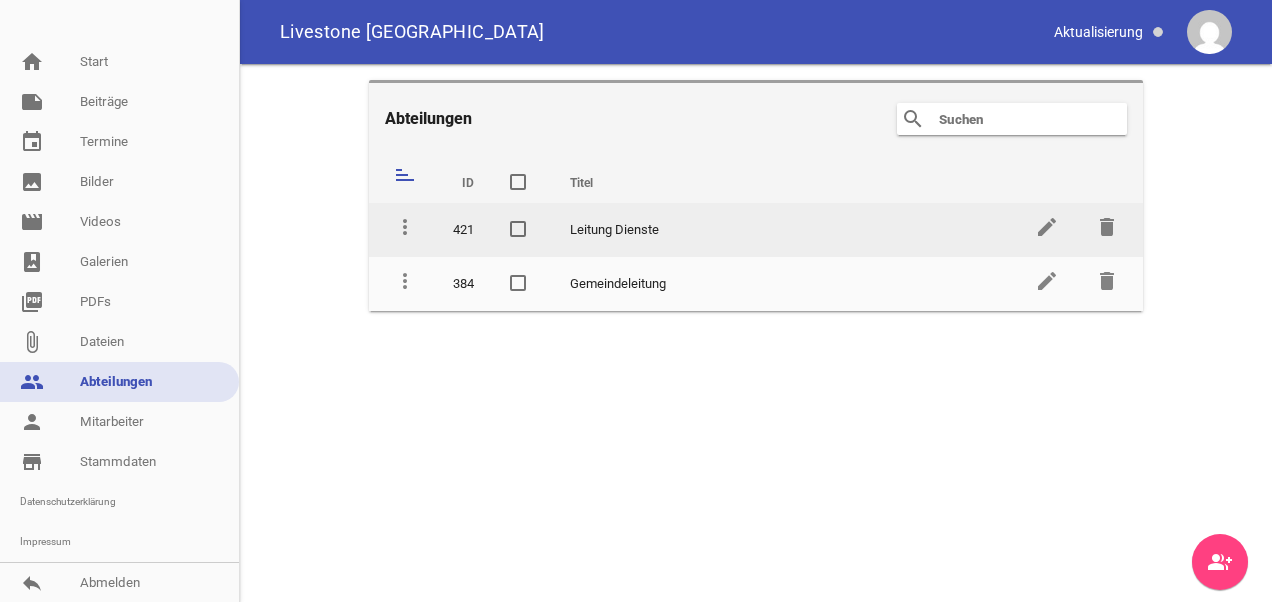 click on "Leitung Dienste" at bounding box center [784, 230] 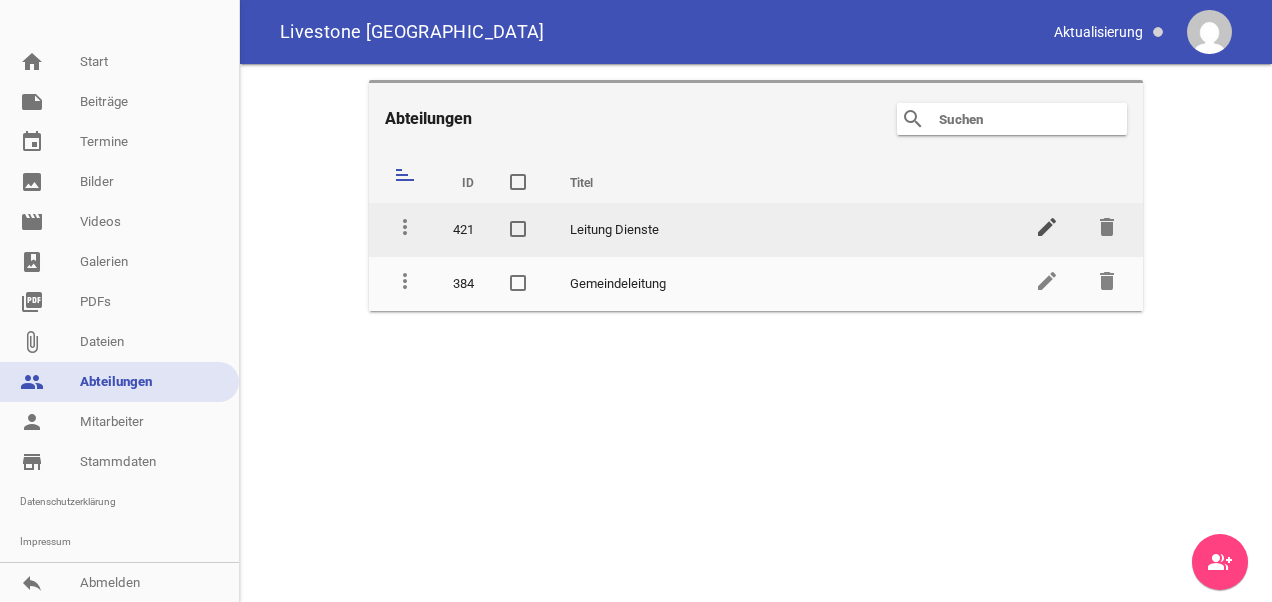 click on "edit" at bounding box center (1047, 227) 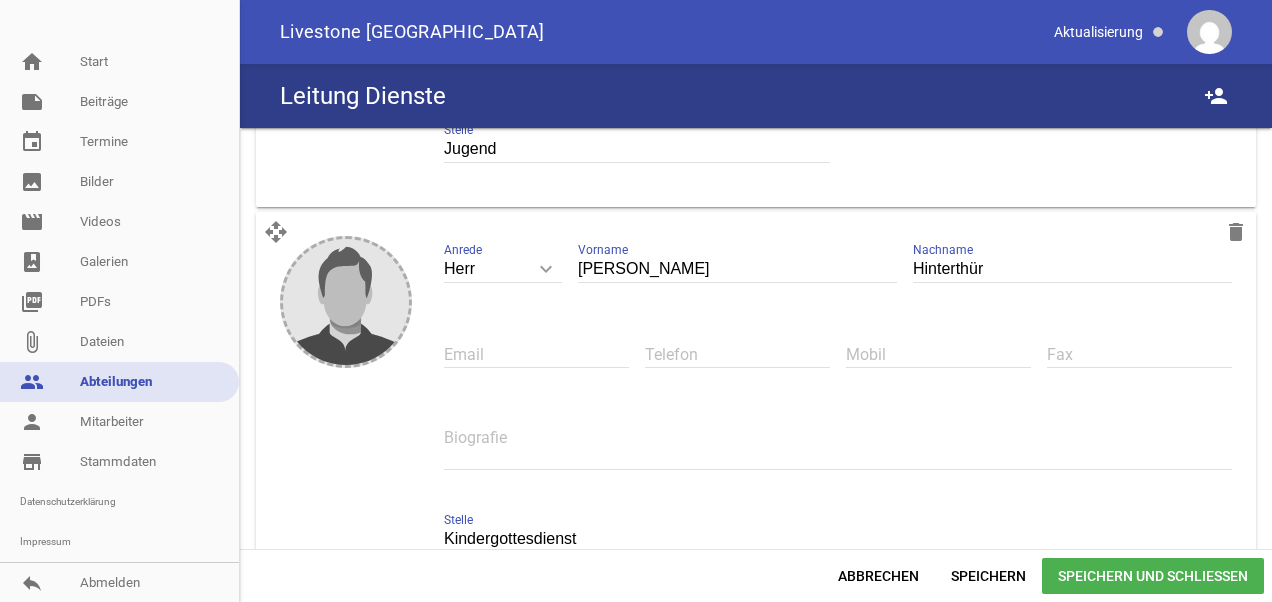 scroll, scrollTop: 1200, scrollLeft: 0, axis: vertical 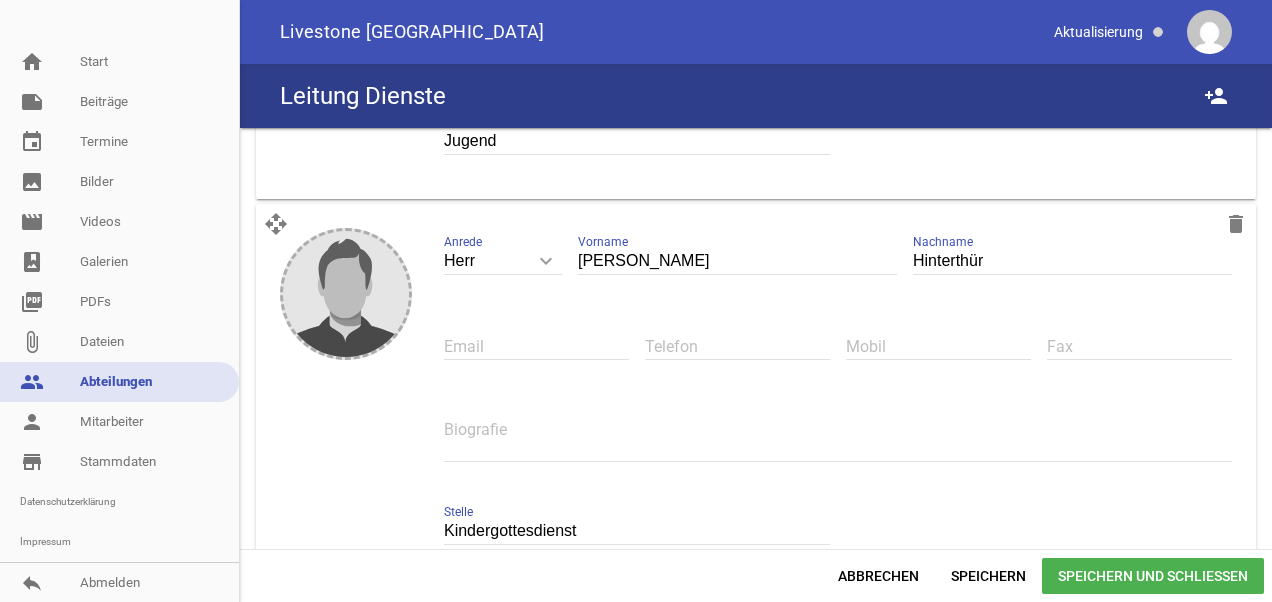click on "Email" at bounding box center (536, 346) 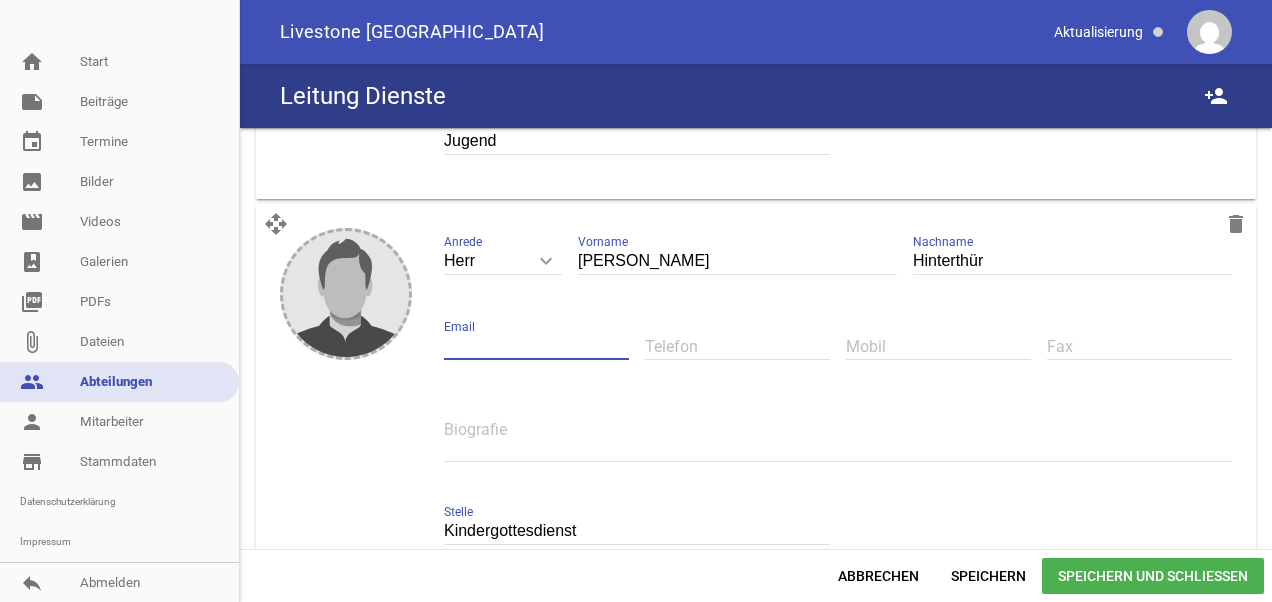 drag, startPoint x: 474, startPoint y: 350, endPoint x: 476, endPoint y: 362, distance: 12.165525 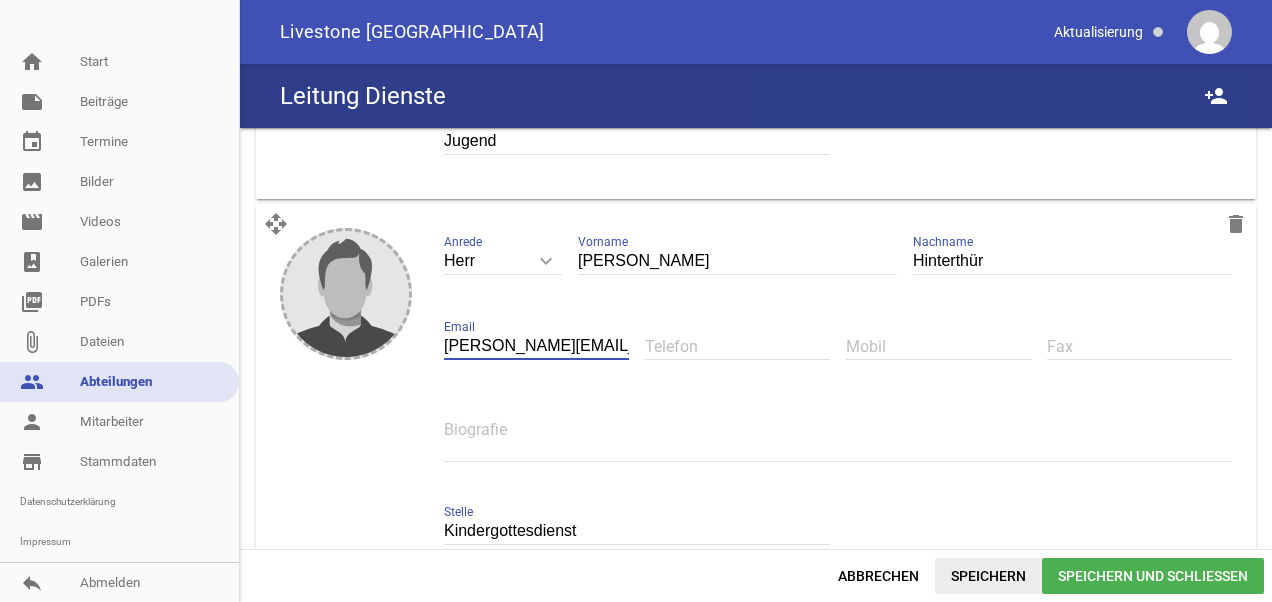 type on "[PERSON_NAME][EMAIL_ADDRESS][DOMAIN_NAME]" 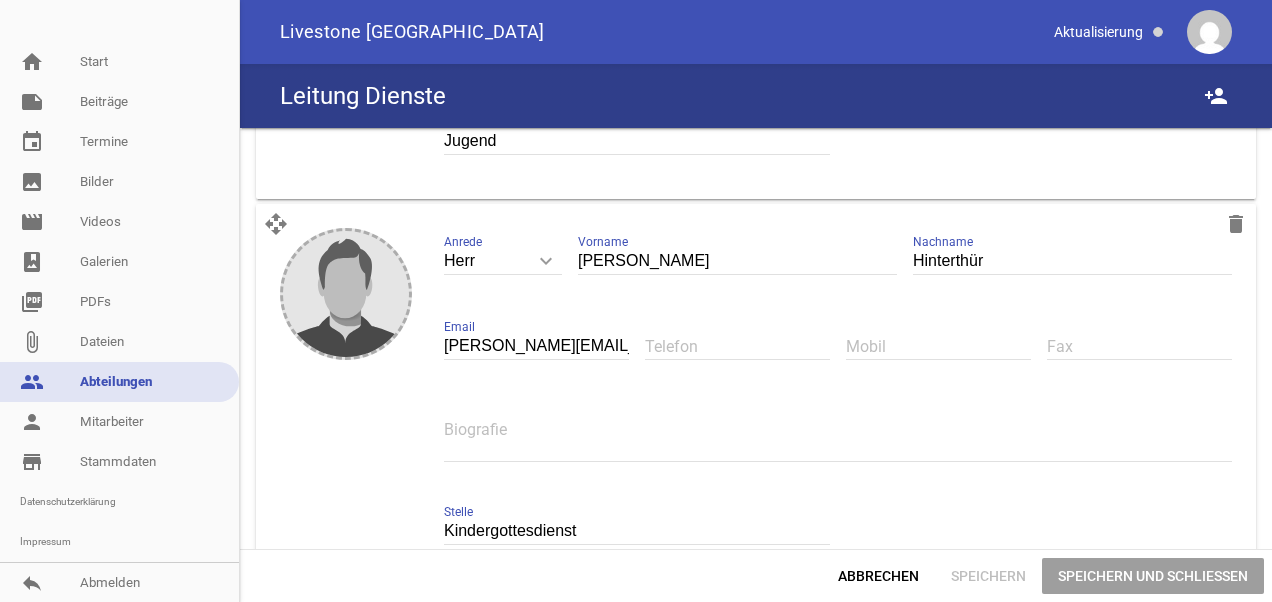 click on "Speichern und Schließen" at bounding box center [1153, 576] 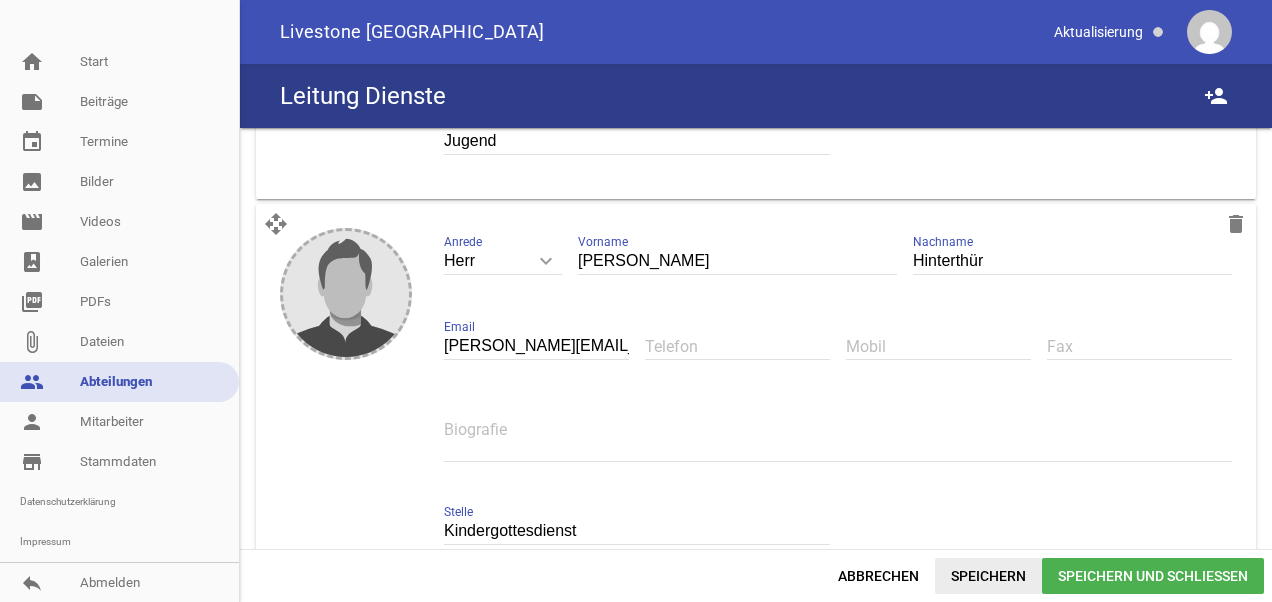 click on "Speichern" at bounding box center (988, 576) 